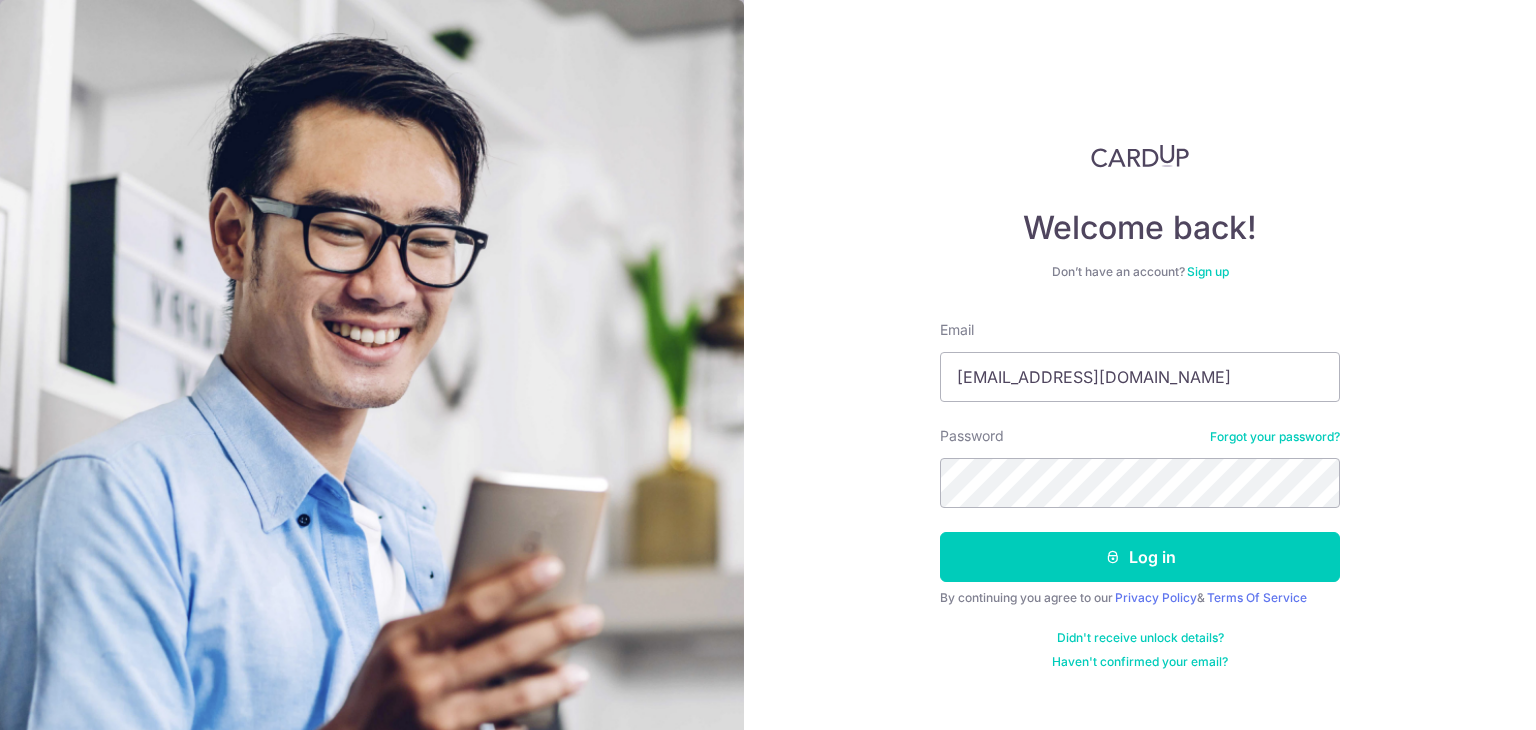 scroll, scrollTop: 0, scrollLeft: 0, axis: both 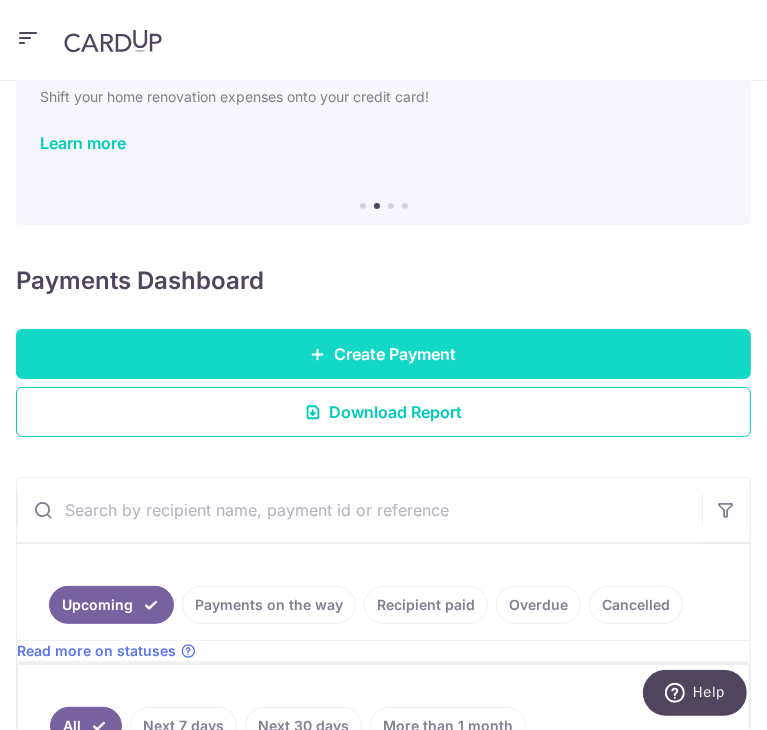 click on "Create Payment" at bounding box center (383, 354) 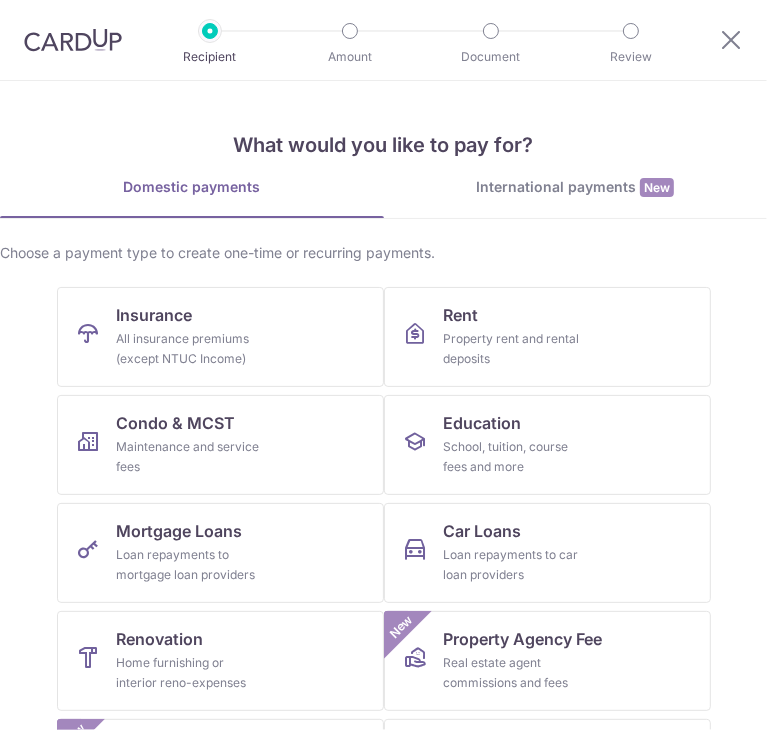 scroll, scrollTop: 0, scrollLeft: 0, axis: both 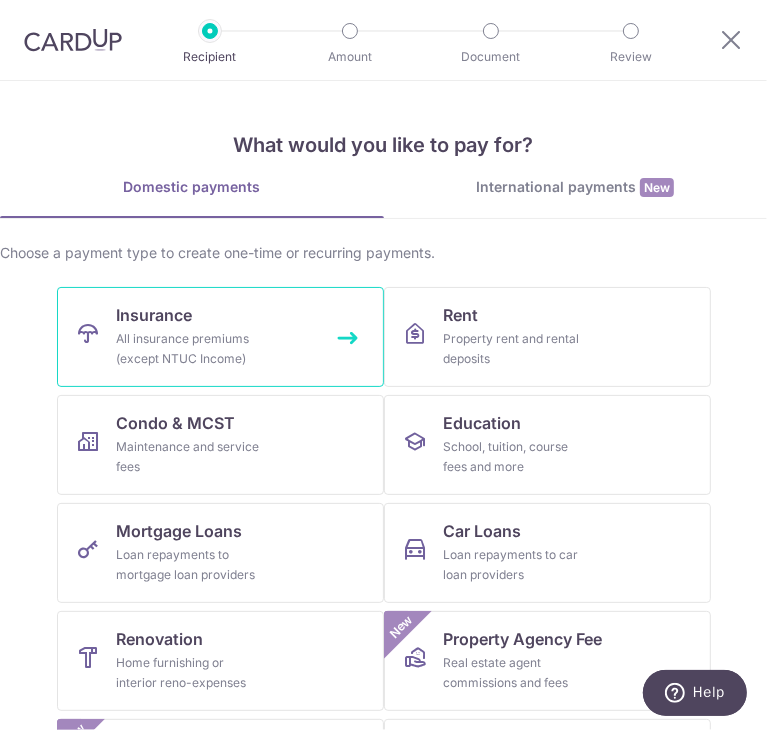 click on "Insurance All insurance premiums (except NTUC Income)" at bounding box center (220, 337) 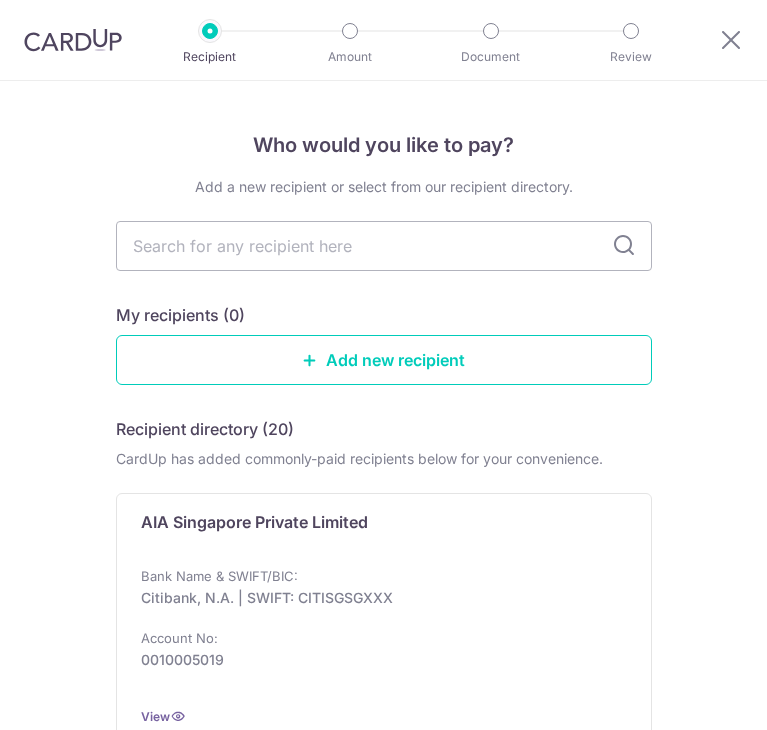 scroll, scrollTop: 0, scrollLeft: 0, axis: both 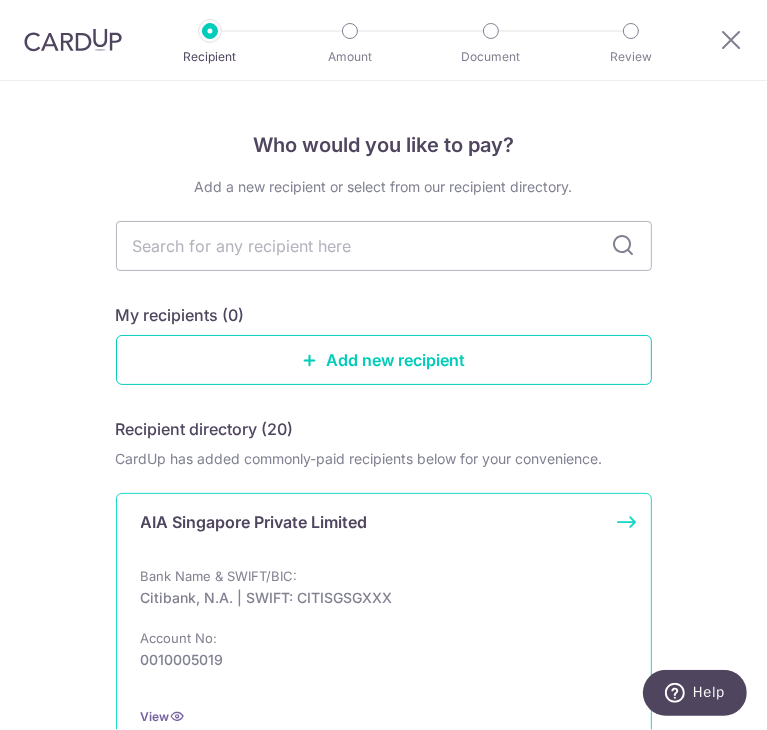 click on "AIA Singapore Private Limited" at bounding box center [372, 530] 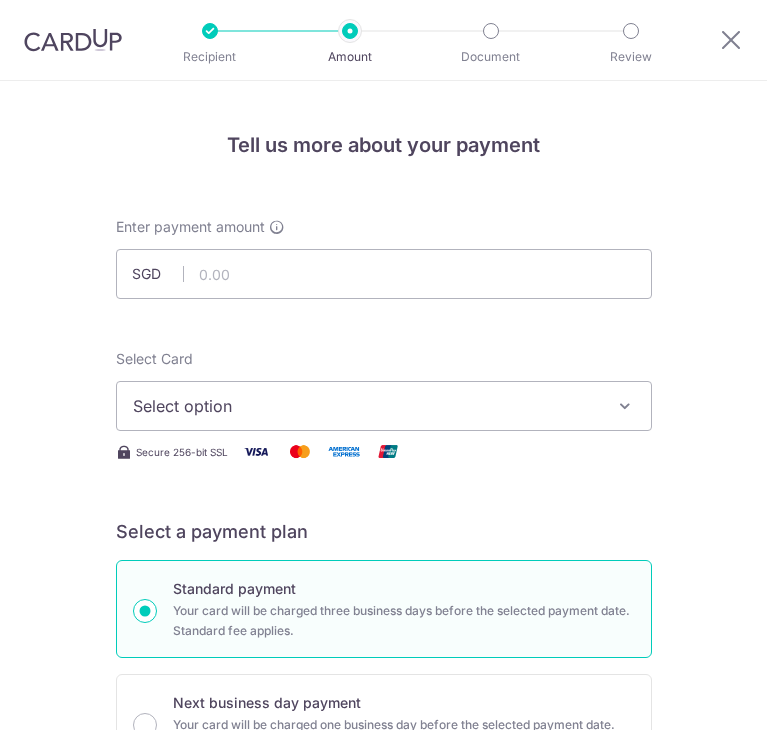 scroll, scrollTop: 0, scrollLeft: 0, axis: both 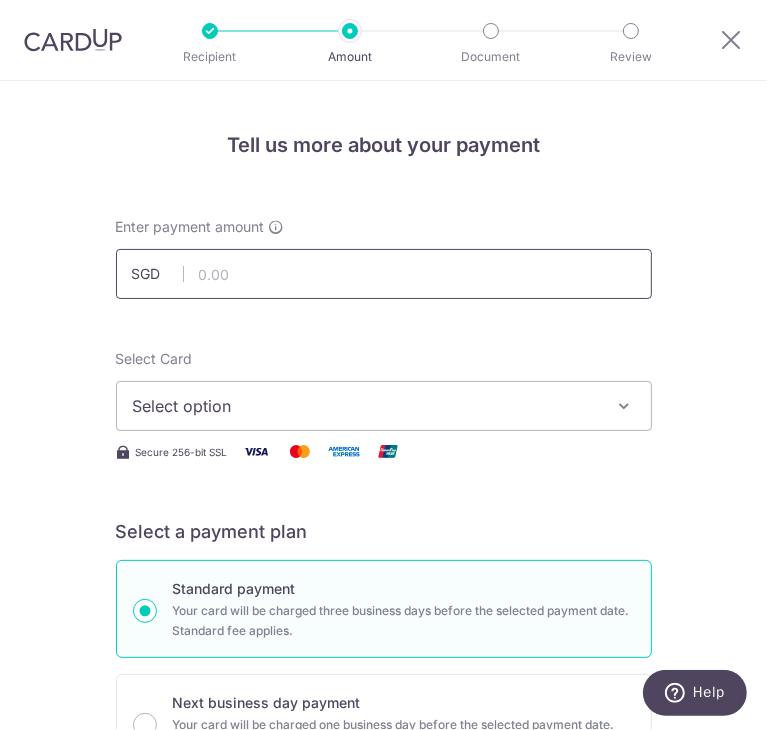 click at bounding box center (384, 274) 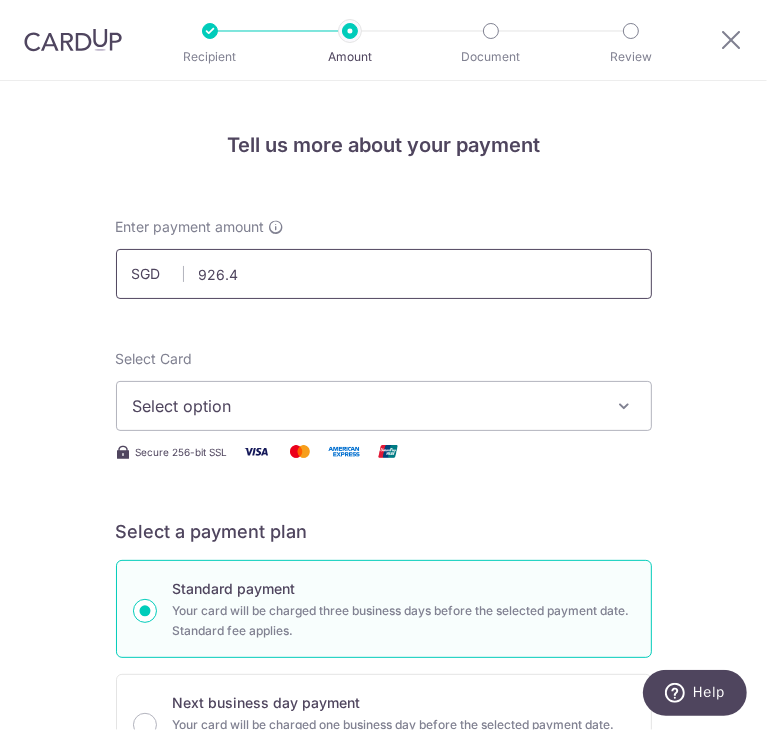 type on "926.47" 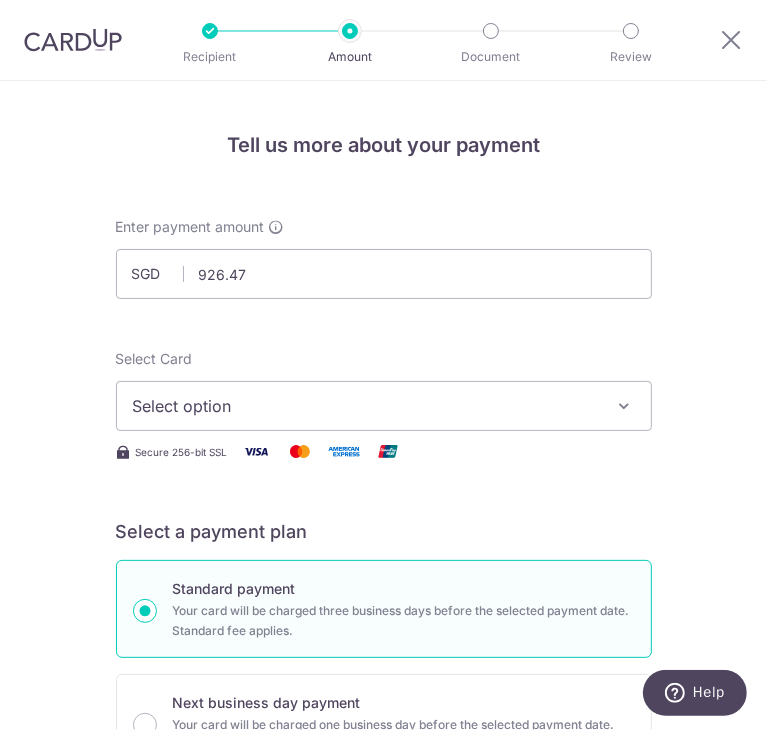 click on "Select option" at bounding box center (370, 406) 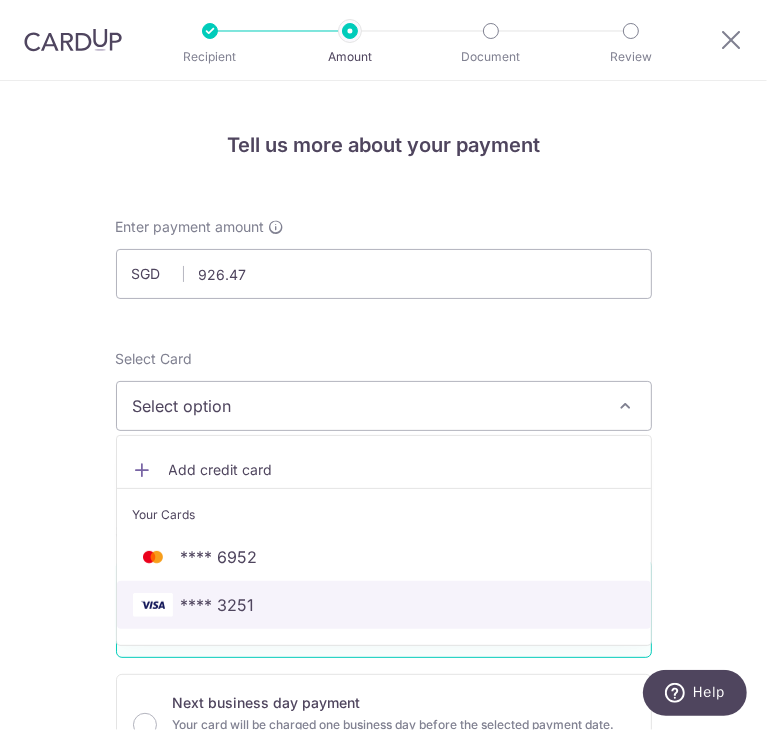 click on "**** 3251" at bounding box center (384, 605) 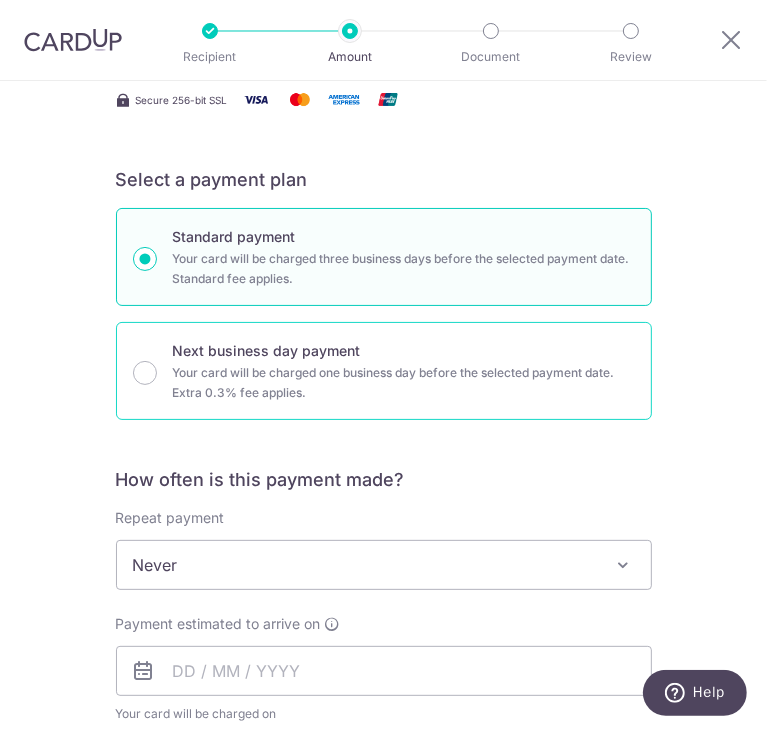 scroll, scrollTop: 400, scrollLeft: 0, axis: vertical 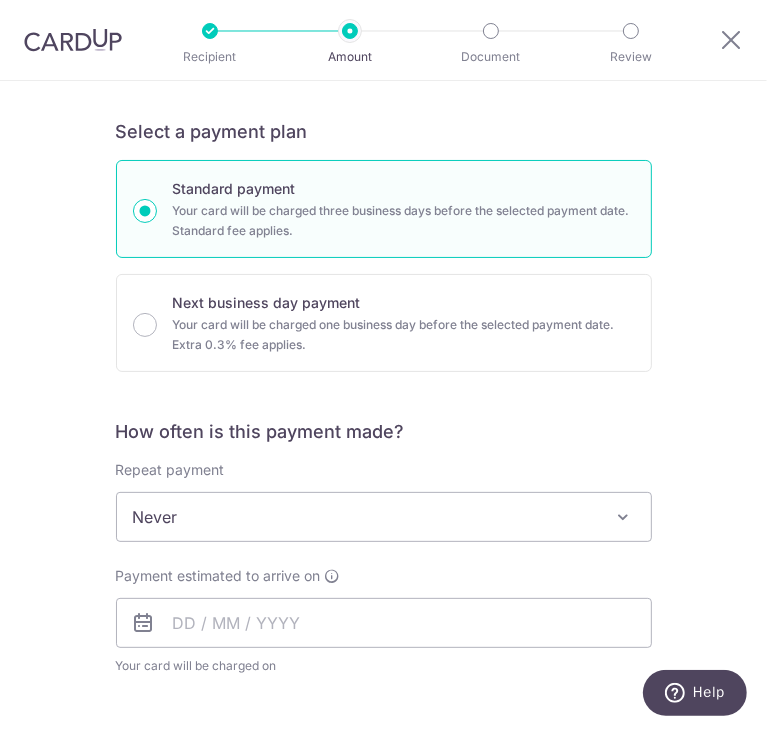 click on "Never" at bounding box center (384, 517) 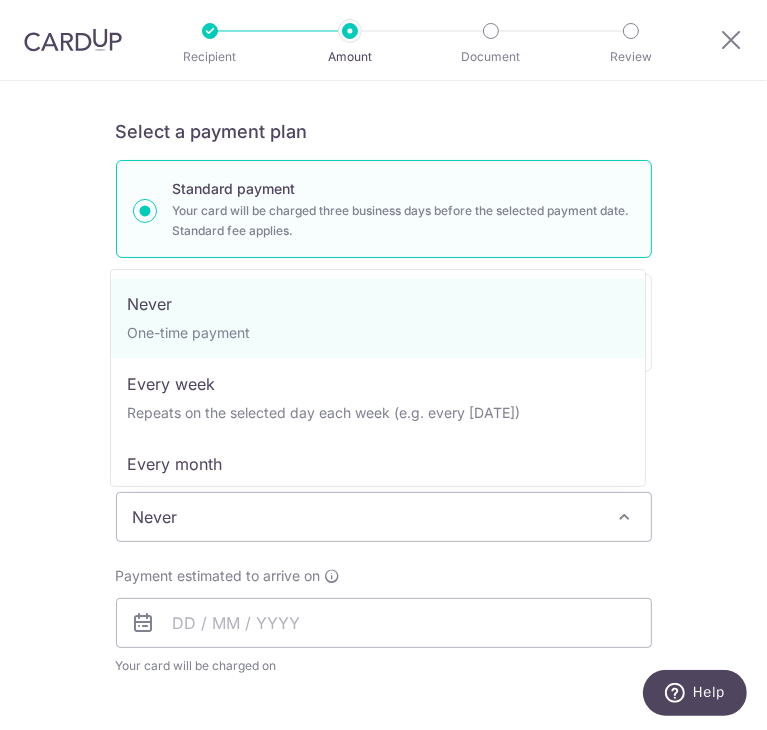 click on "Tell us more about your payment
Enter payment amount
SGD
926.47
926.47
Select Card
**** 3251
Add credit card
Your Cards
**** 6952
**** 3251
Secure 256-bit SSL
Text
New card details
Card
Secure 256-bit SSL" at bounding box center [383, 581] 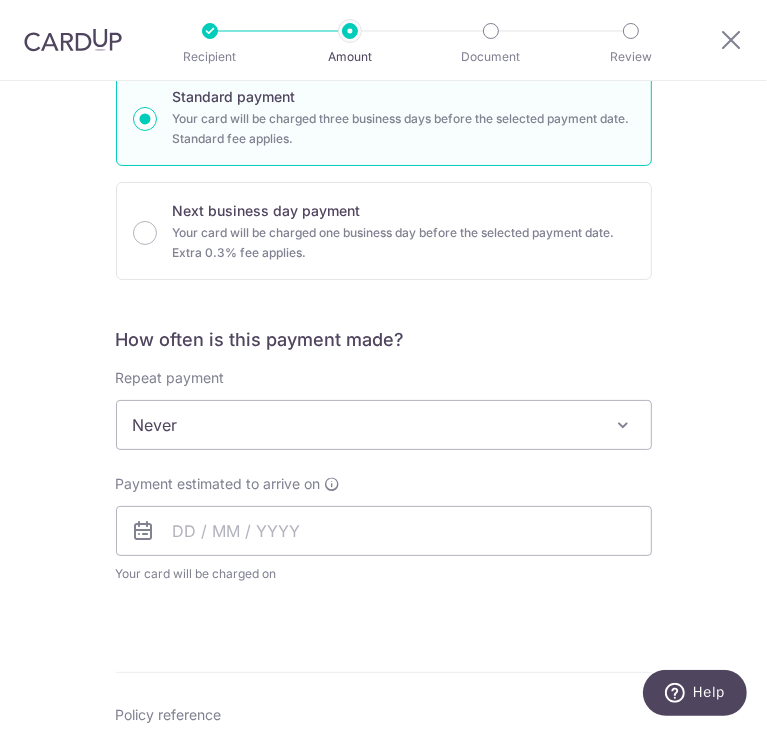 scroll, scrollTop: 600, scrollLeft: 0, axis: vertical 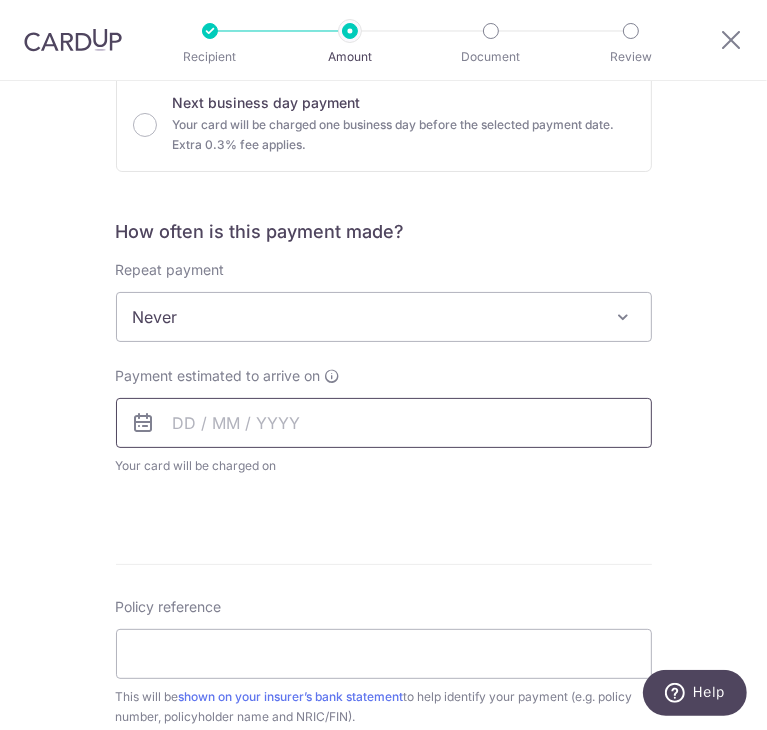 click at bounding box center (384, 423) 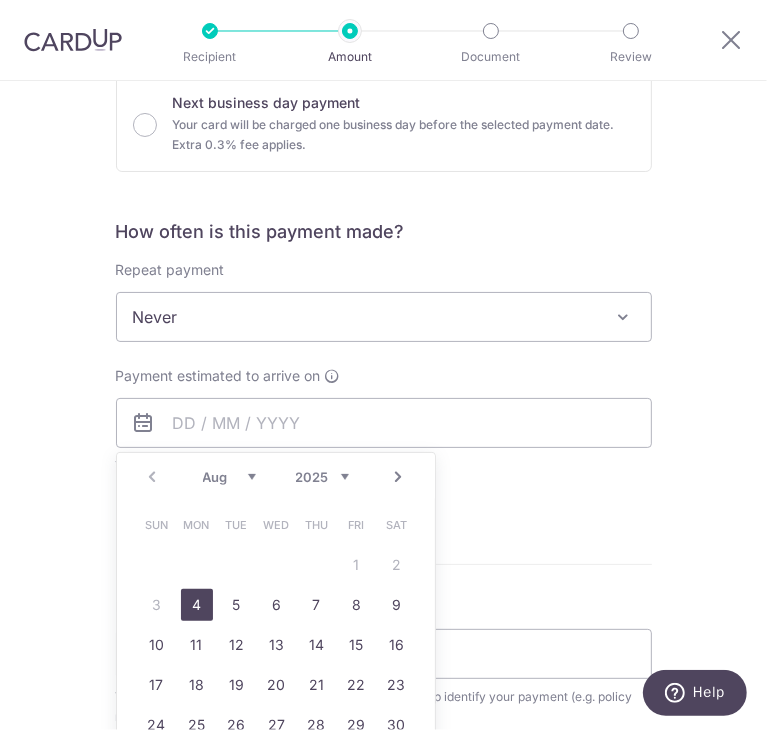click on "4" at bounding box center [197, 605] 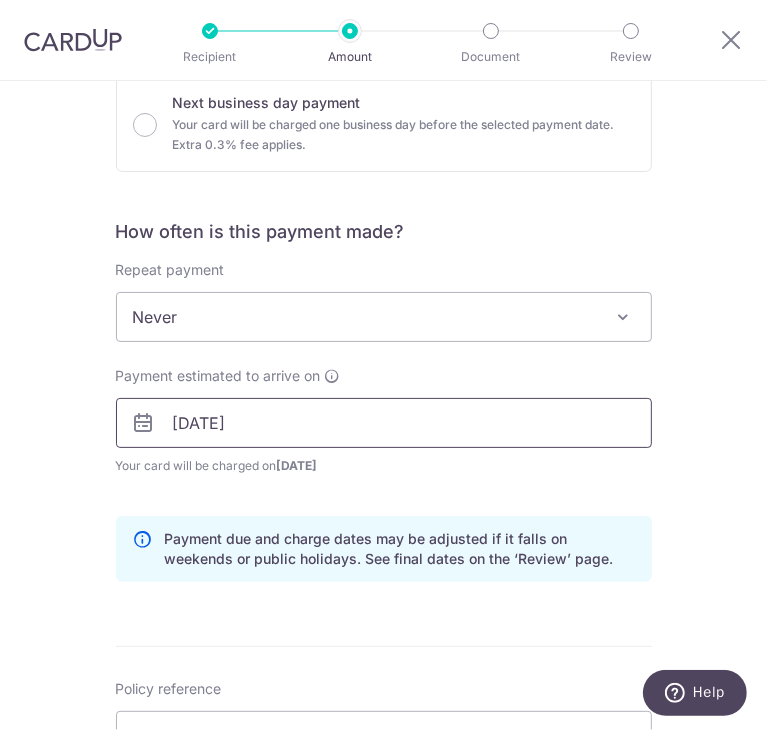 click on "[DATE]" at bounding box center (384, 423) 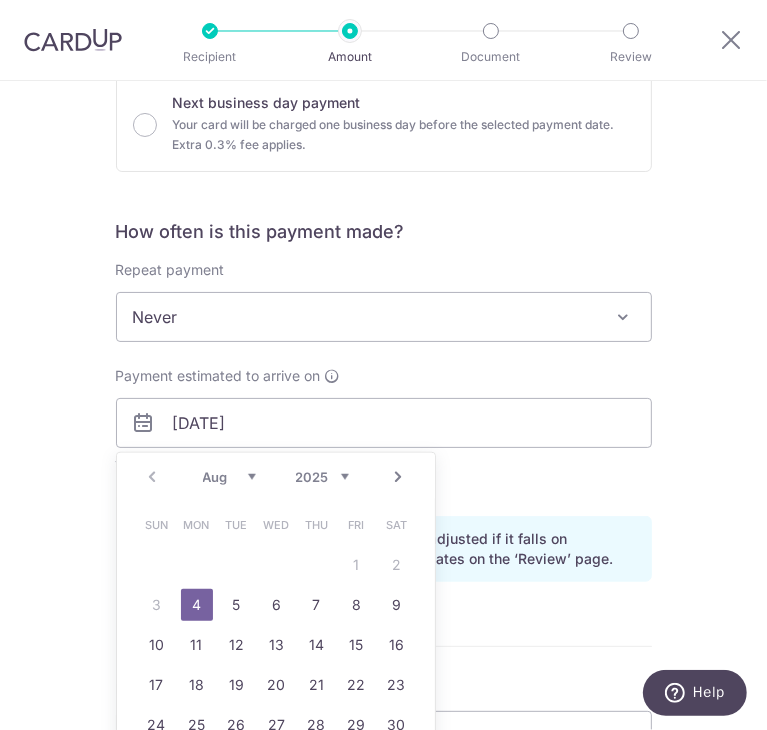 click on "4" at bounding box center [197, 605] 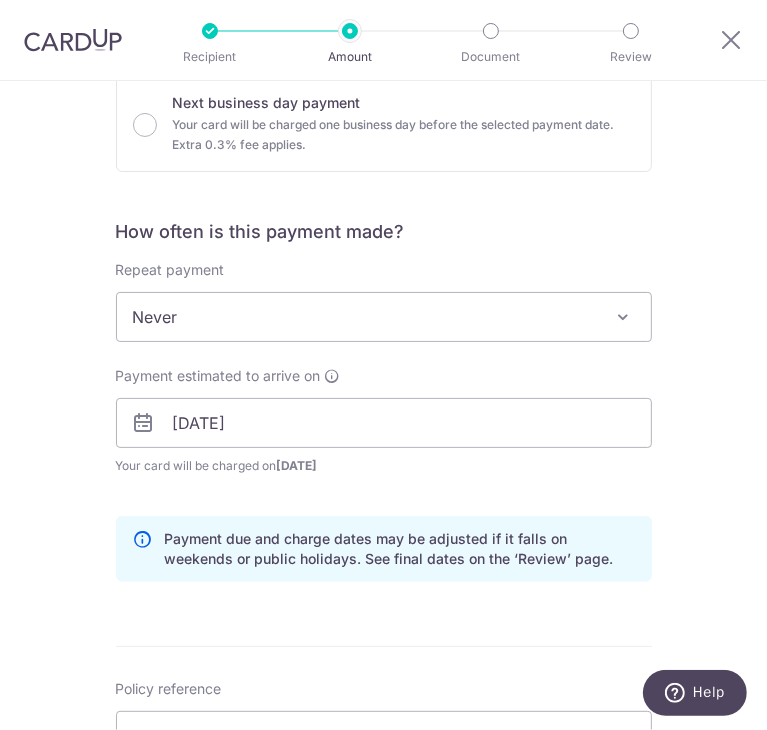 scroll, scrollTop: 800, scrollLeft: 0, axis: vertical 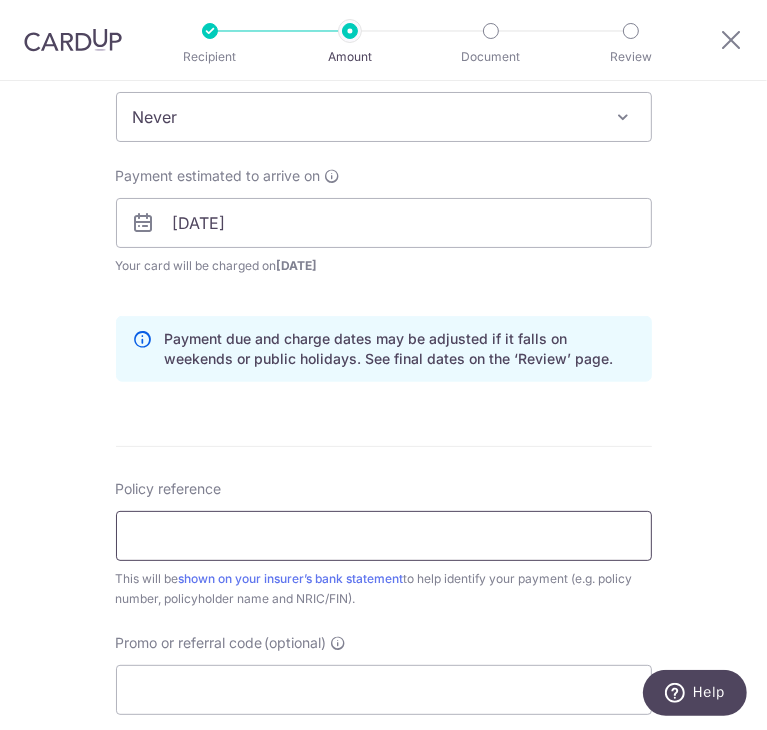 click on "Policy reference" at bounding box center (384, 536) 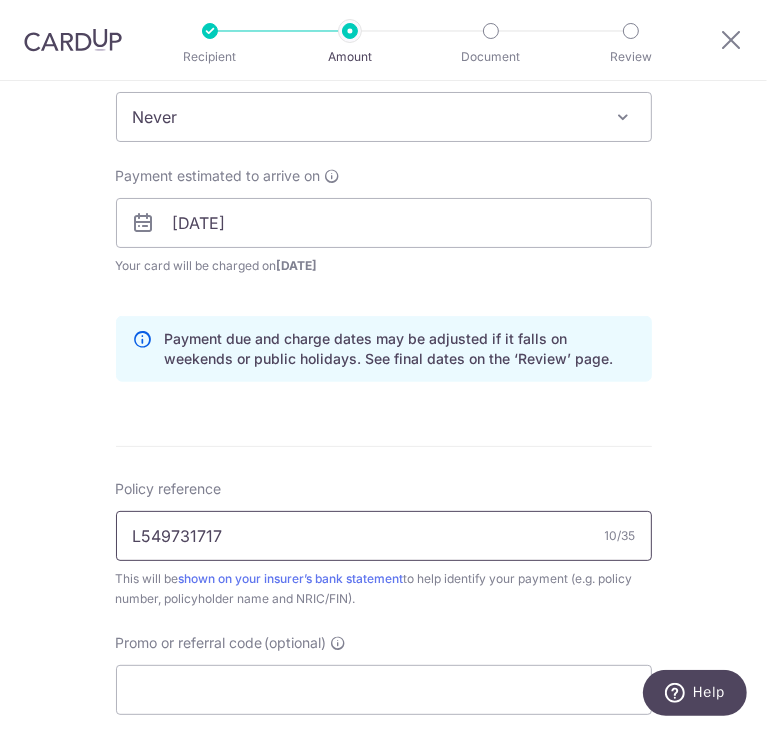 scroll, scrollTop: 1000, scrollLeft: 0, axis: vertical 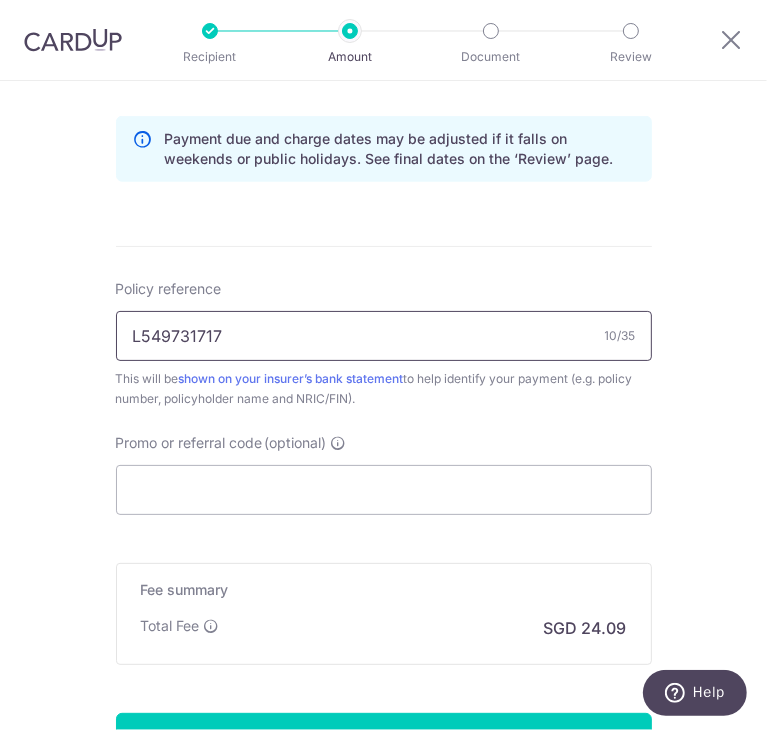 type on "L549731717" 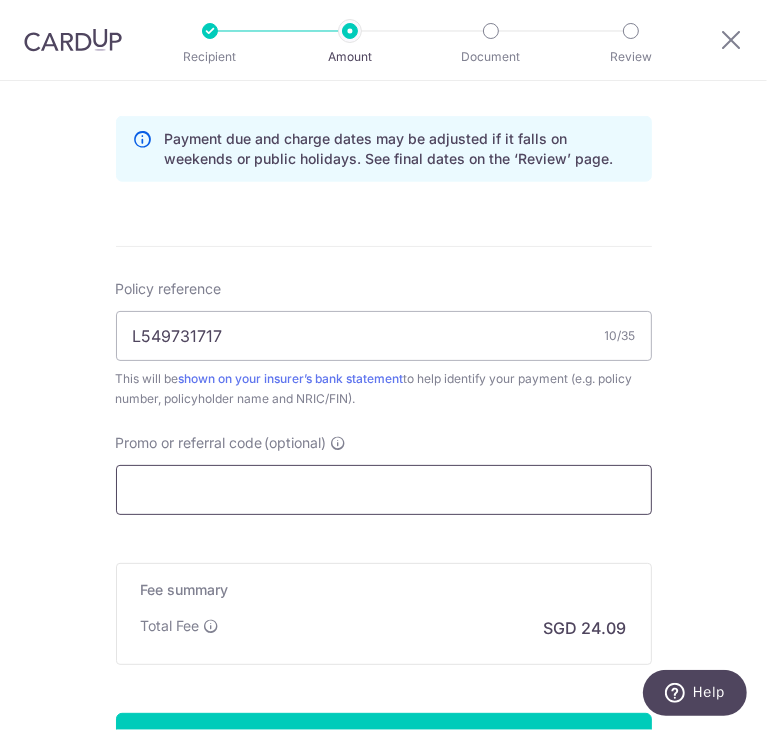 click on "Promo or referral code
(optional)" at bounding box center (384, 490) 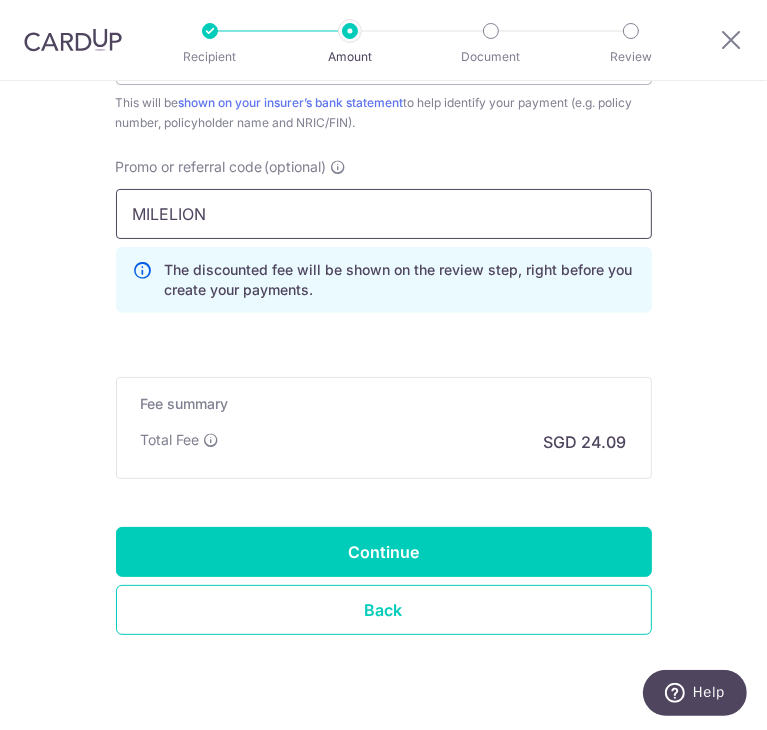 scroll, scrollTop: 1320, scrollLeft: 0, axis: vertical 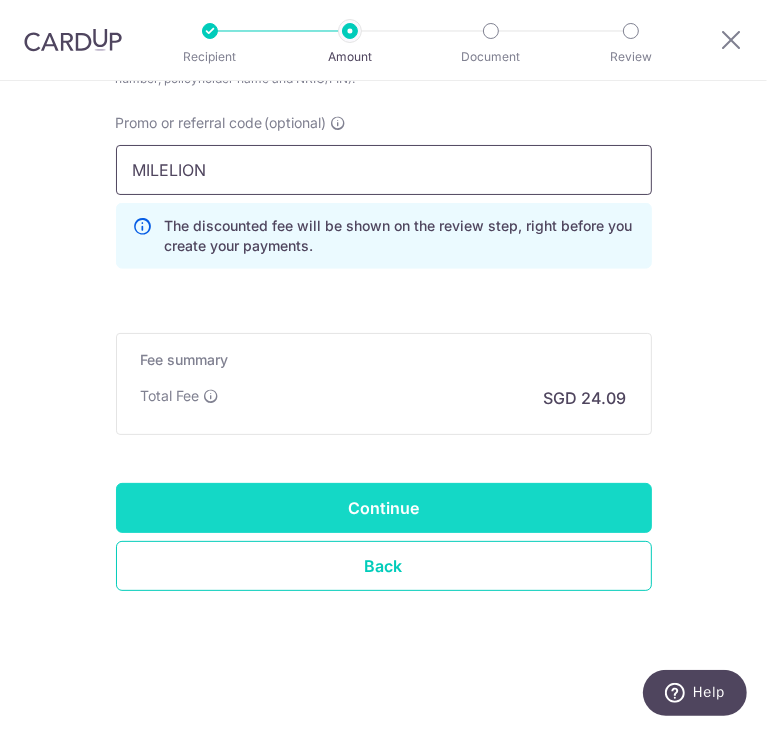 type on "MILELION" 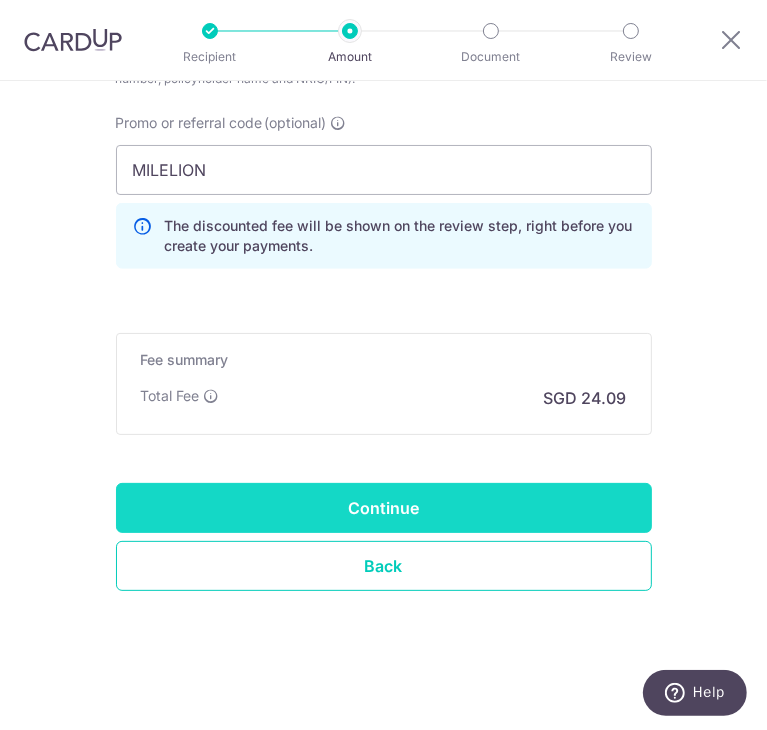 click on "Continue" at bounding box center [384, 508] 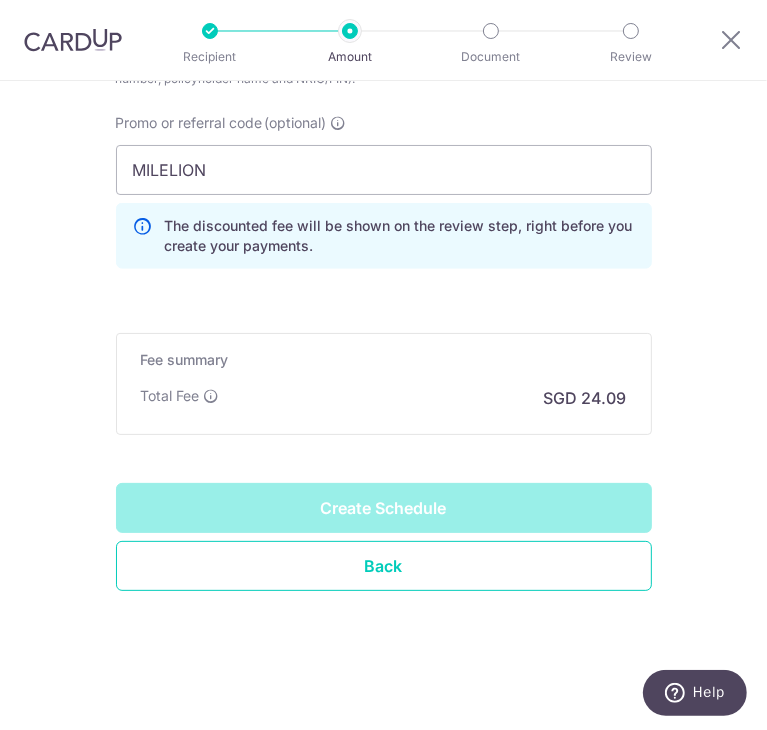 type on "Create Schedule" 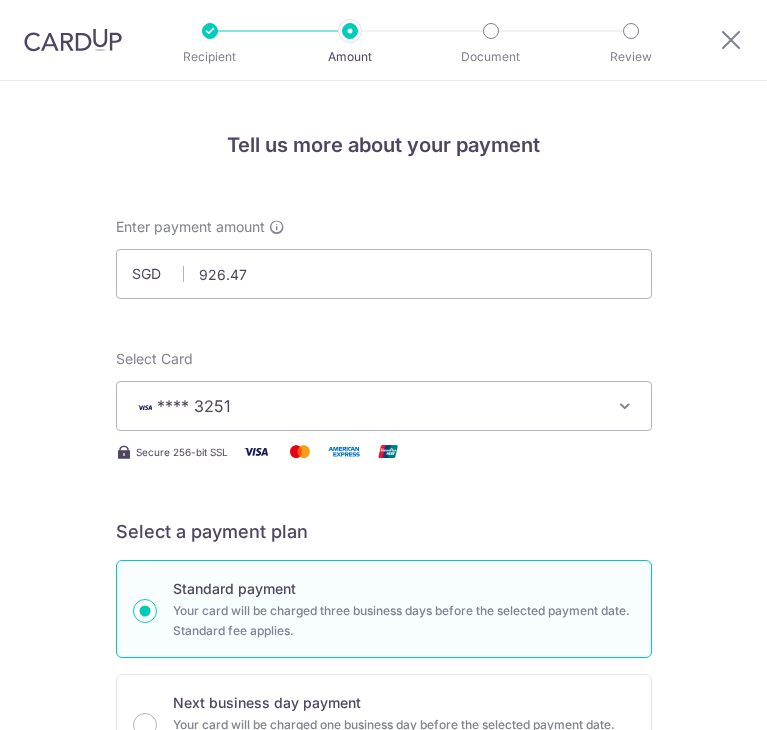 scroll, scrollTop: 0, scrollLeft: 0, axis: both 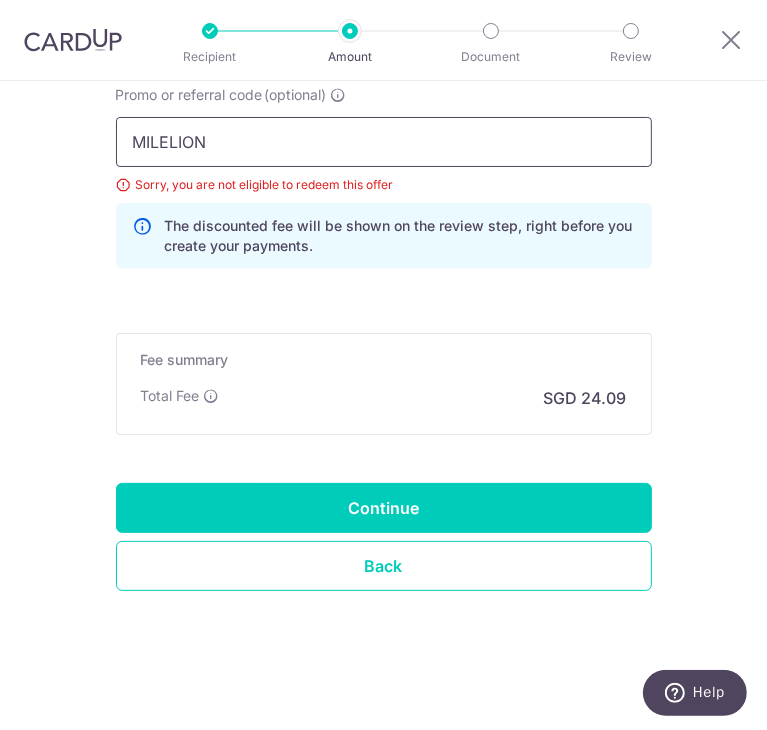click on "MILELION" at bounding box center [384, 142] 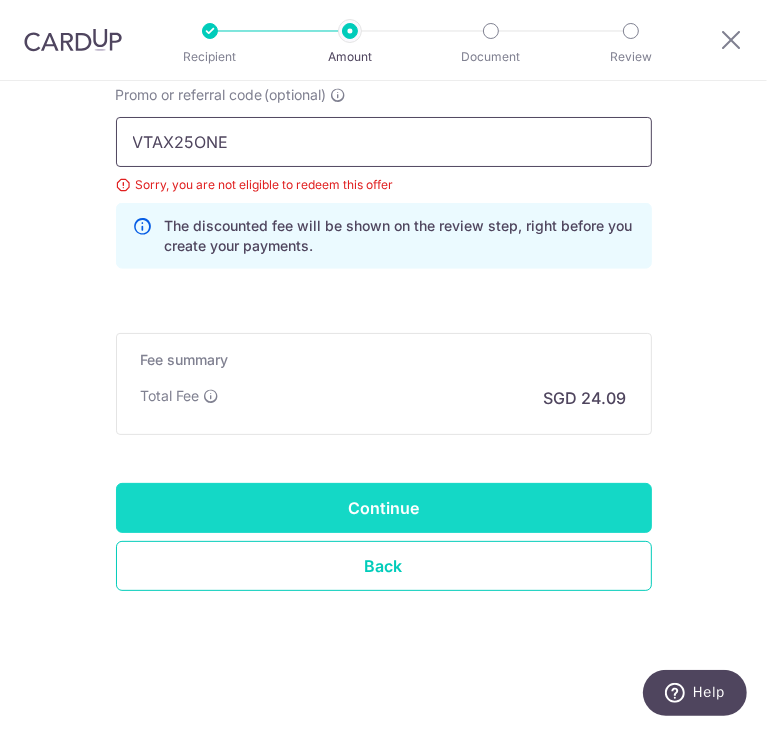 type on "VTAX25ONE" 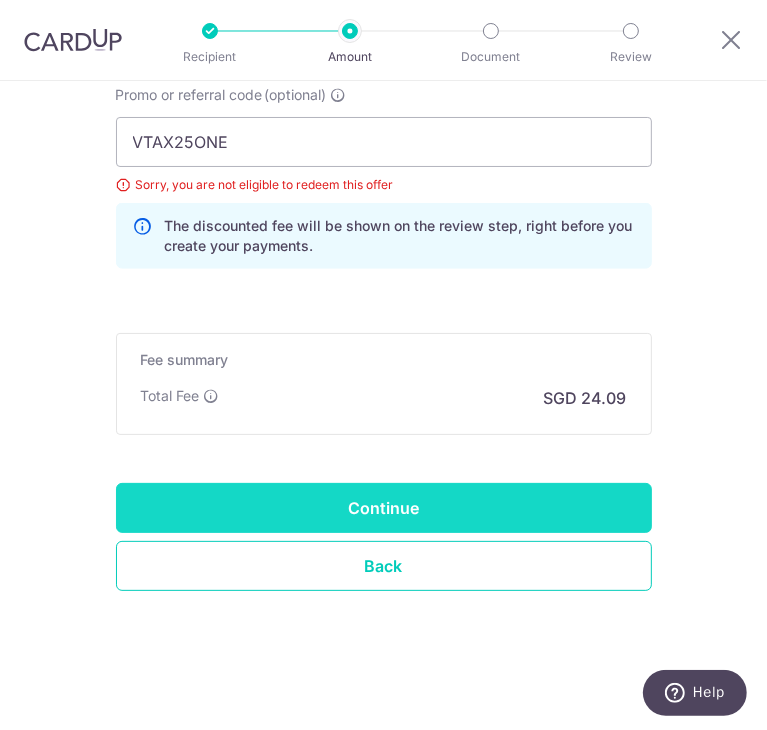 click on "Continue" at bounding box center [384, 508] 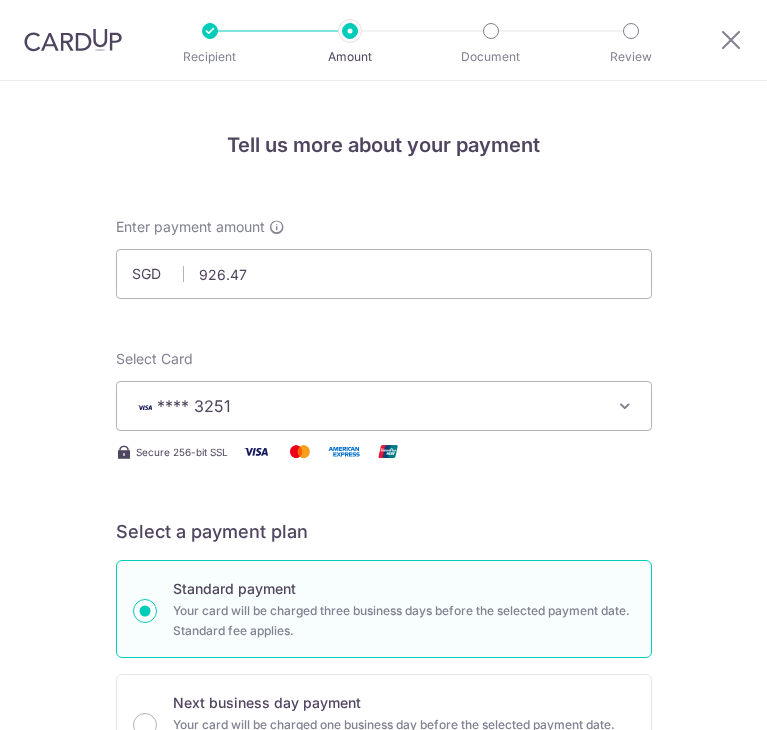 scroll, scrollTop: 0, scrollLeft: 0, axis: both 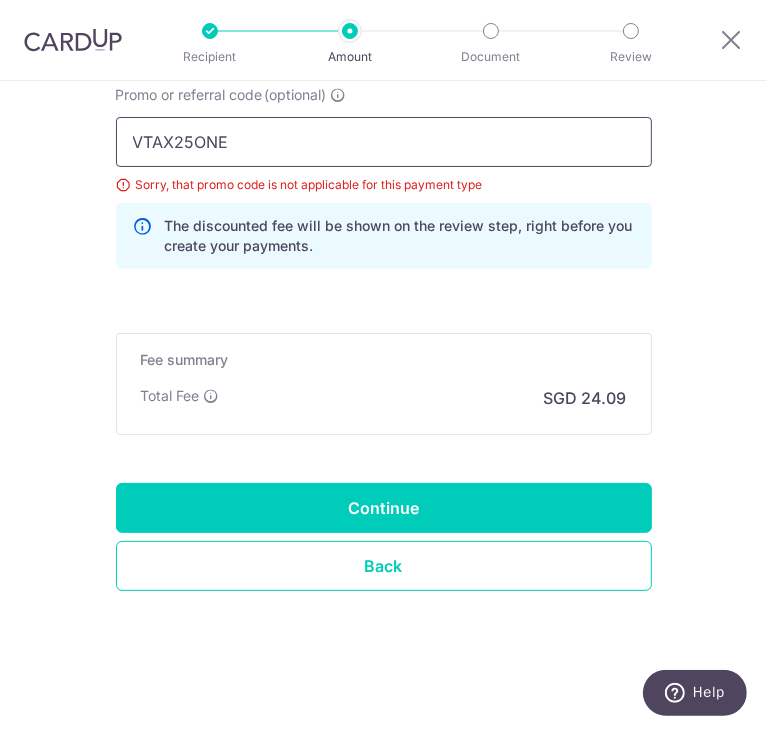 click on "VTAX25ONE" at bounding box center [384, 142] 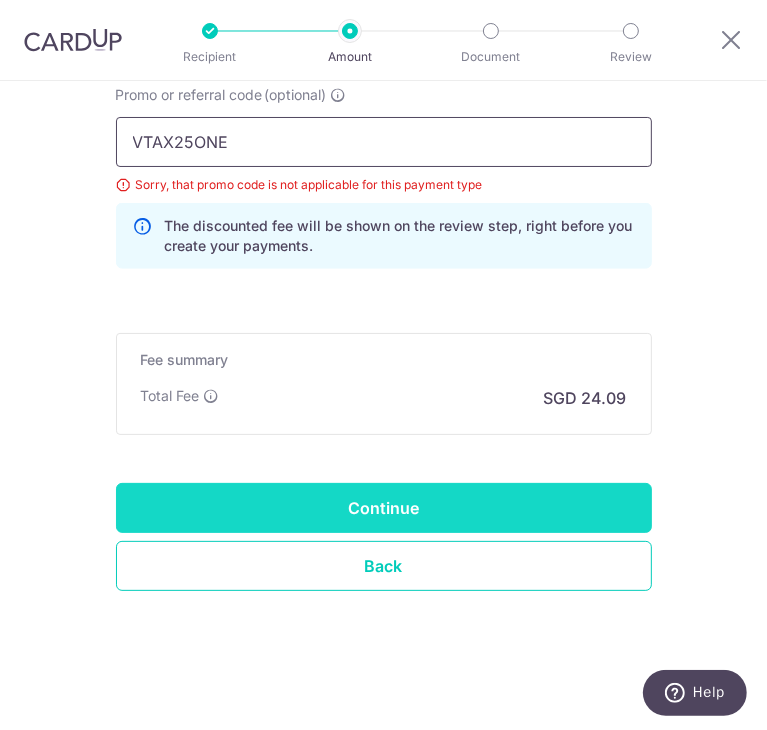 type on "VTAX25ONE" 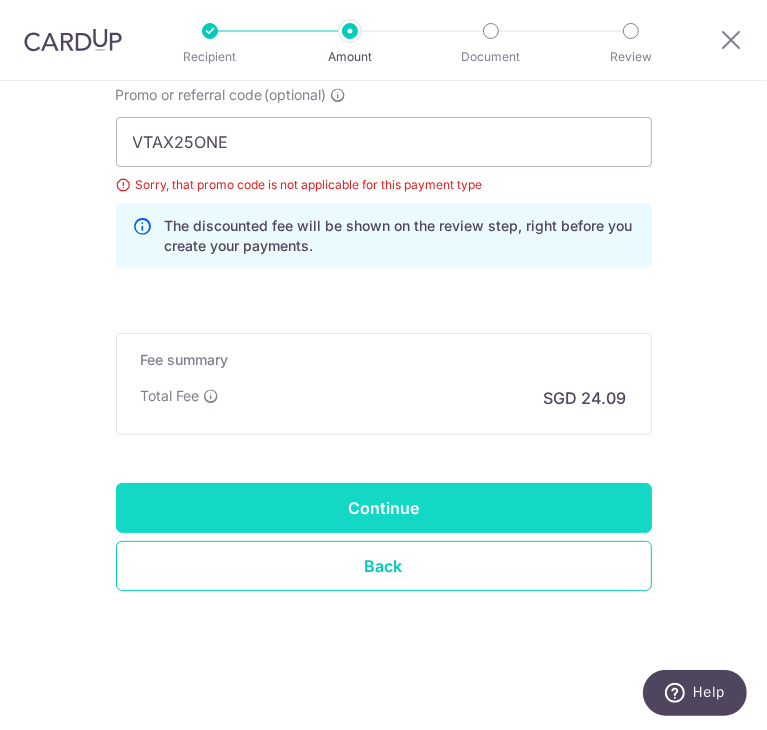 click on "Continue" at bounding box center [384, 508] 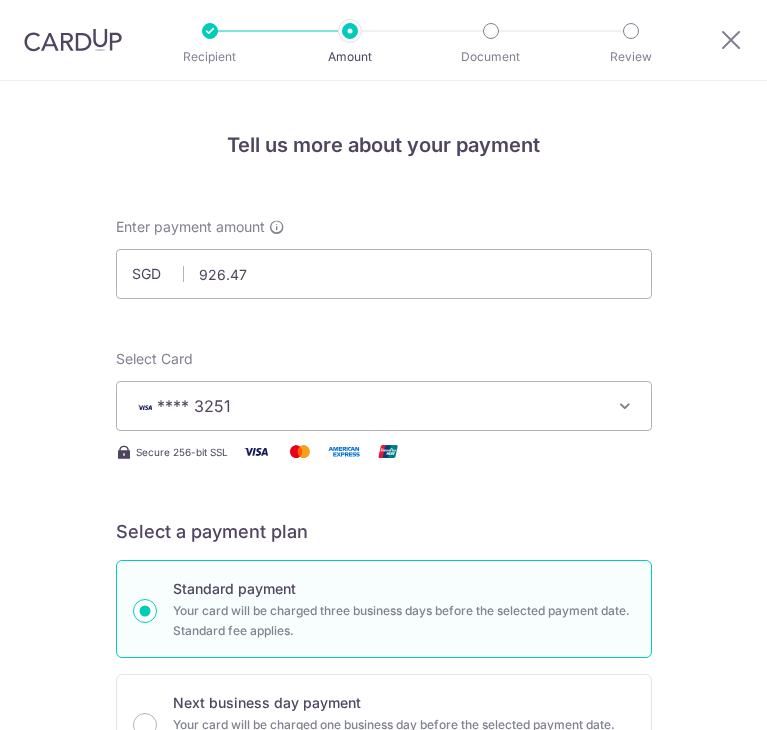 scroll, scrollTop: 0, scrollLeft: 0, axis: both 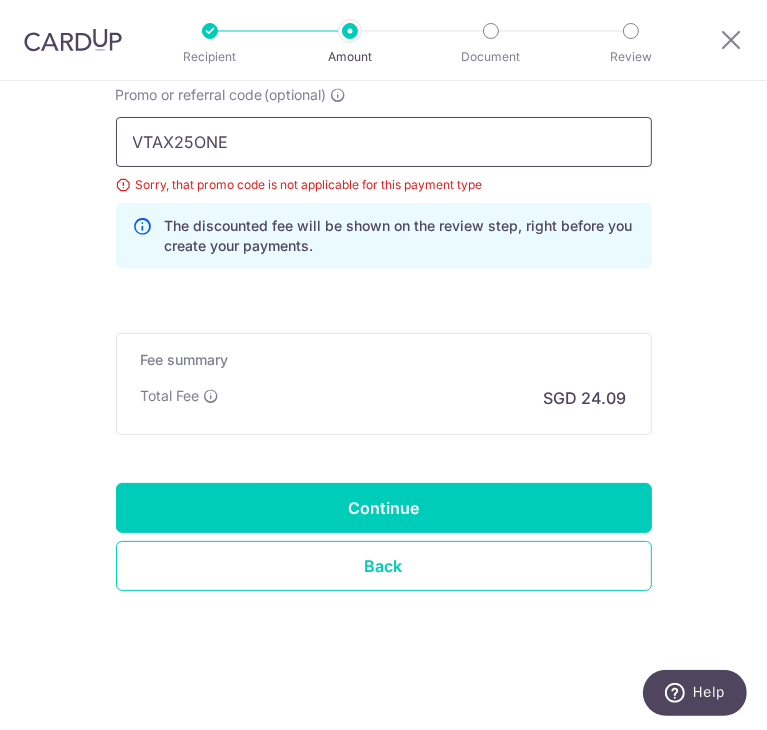 drag, startPoint x: 374, startPoint y: 149, endPoint x: 86, endPoint y: 157, distance: 288.11108 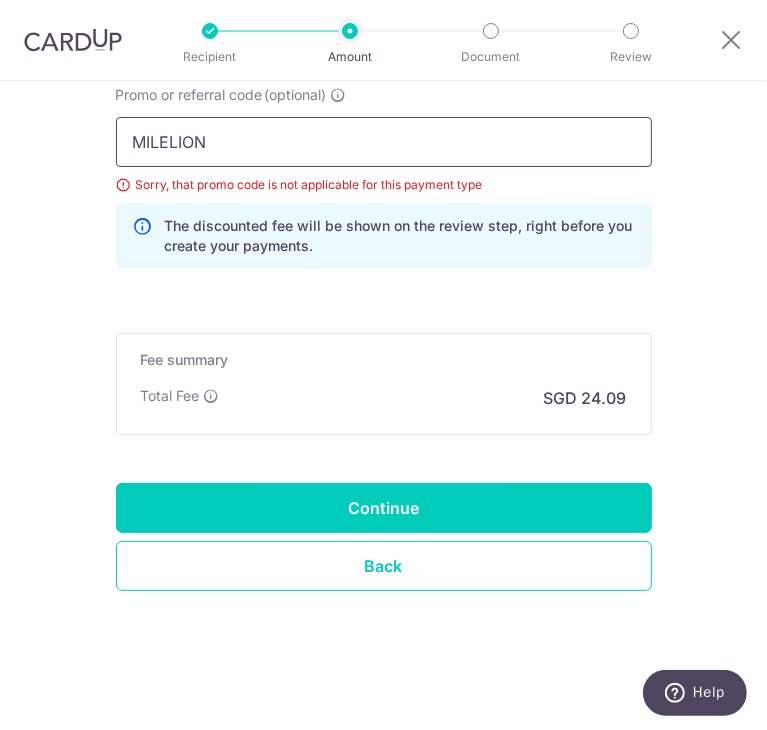 type on "MILELION" 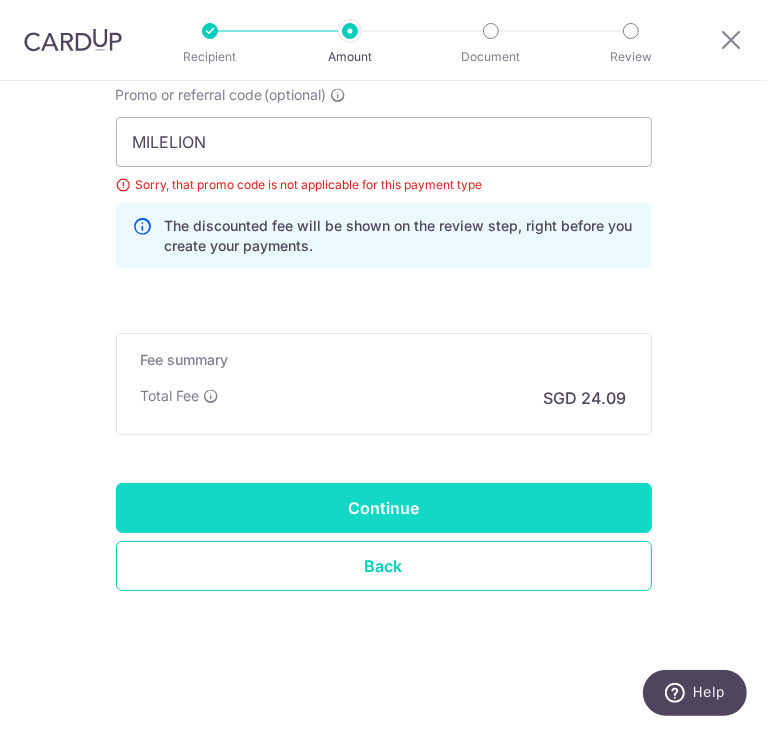 click on "Continue" at bounding box center [384, 508] 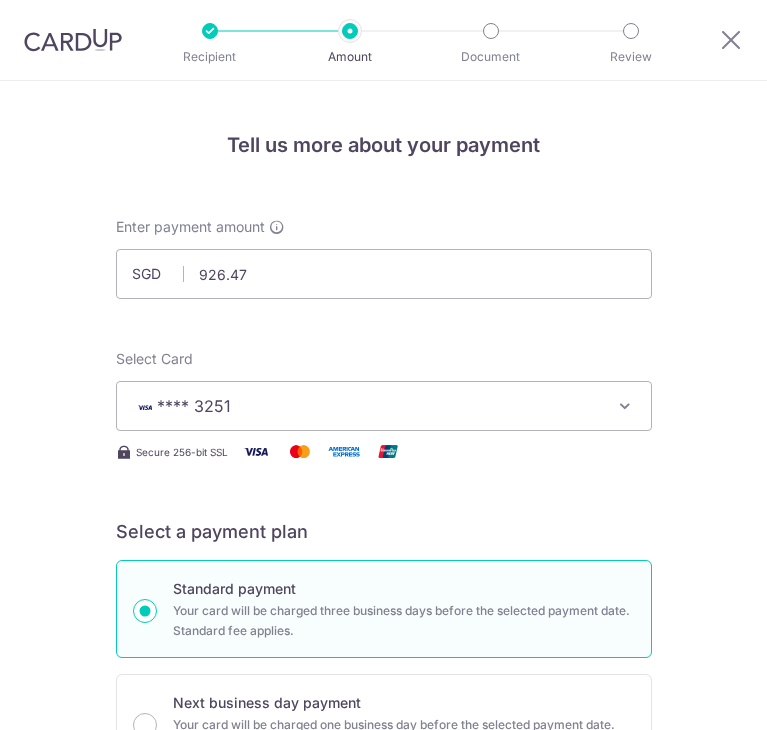 scroll, scrollTop: 0, scrollLeft: 0, axis: both 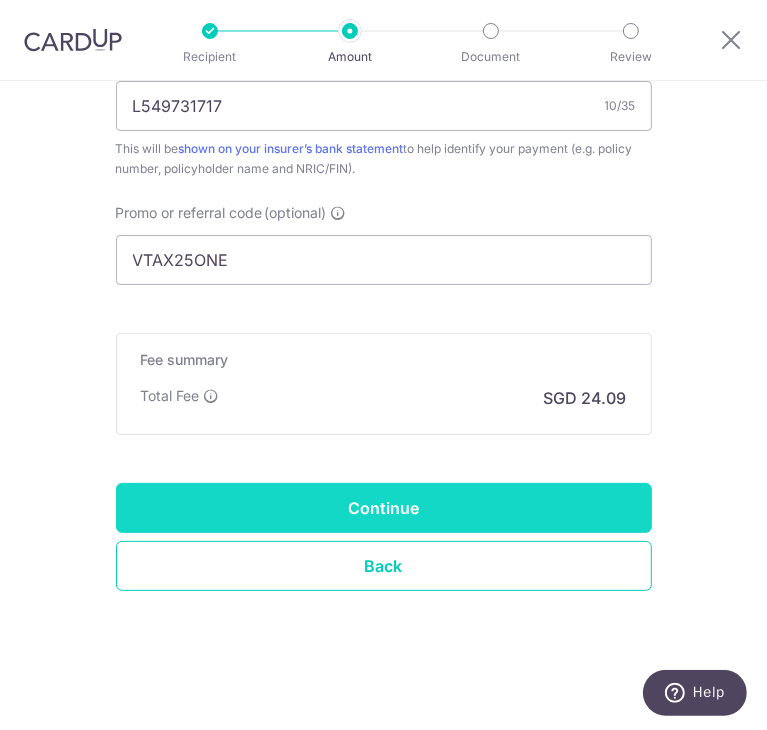 click on "Continue" at bounding box center [384, 508] 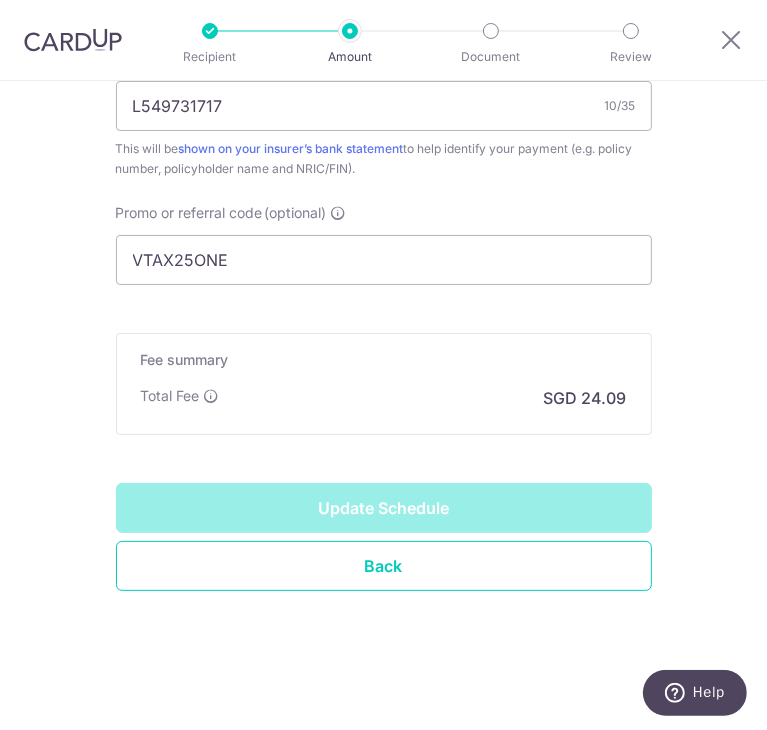 type on "Update Schedule" 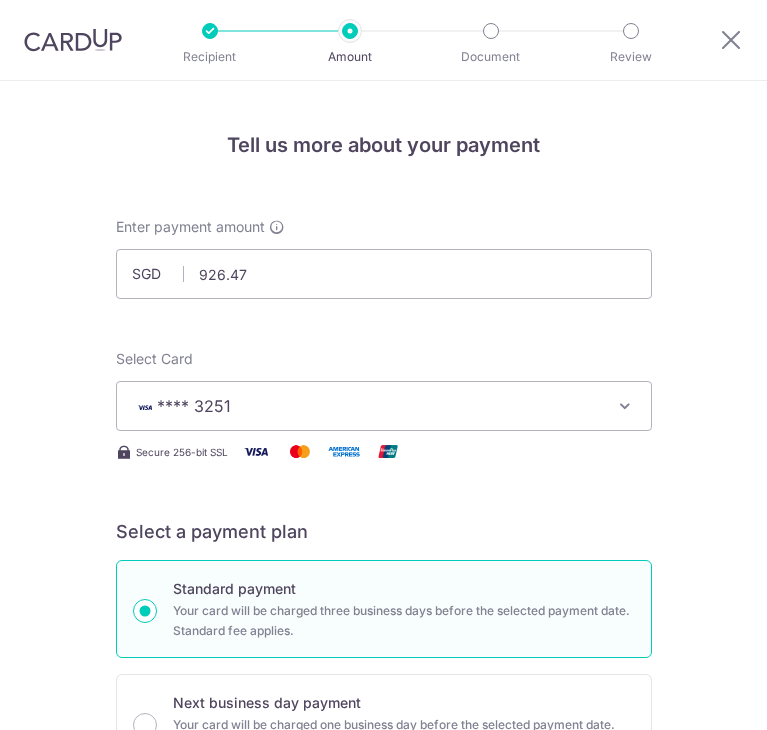 scroll, scrollTop: 0, scrollLeft: 0, axis: both 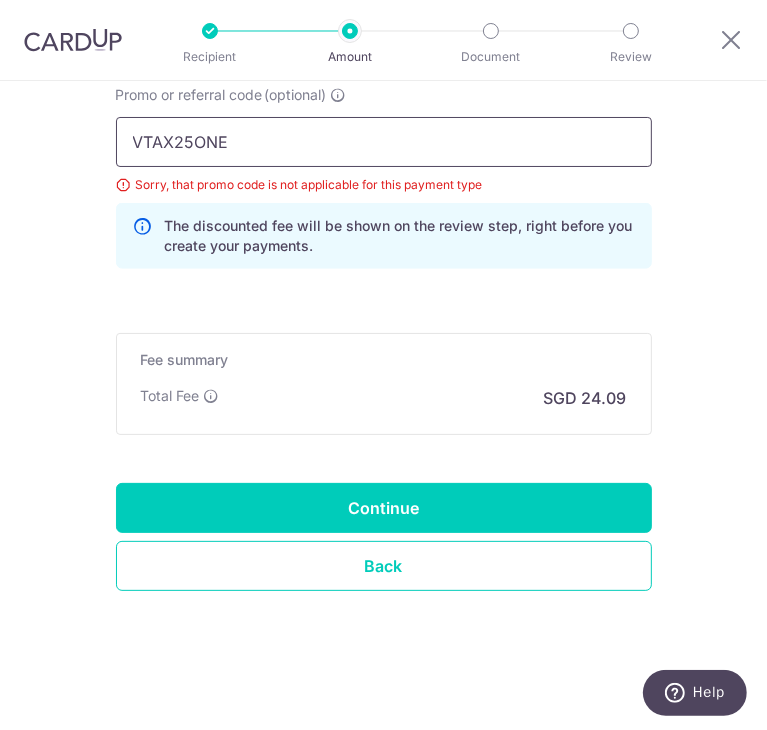 drag, startPoint x: 344, startPoint y: 151, endPoint x: -1, endPoint y: 111, distance: 347.3111 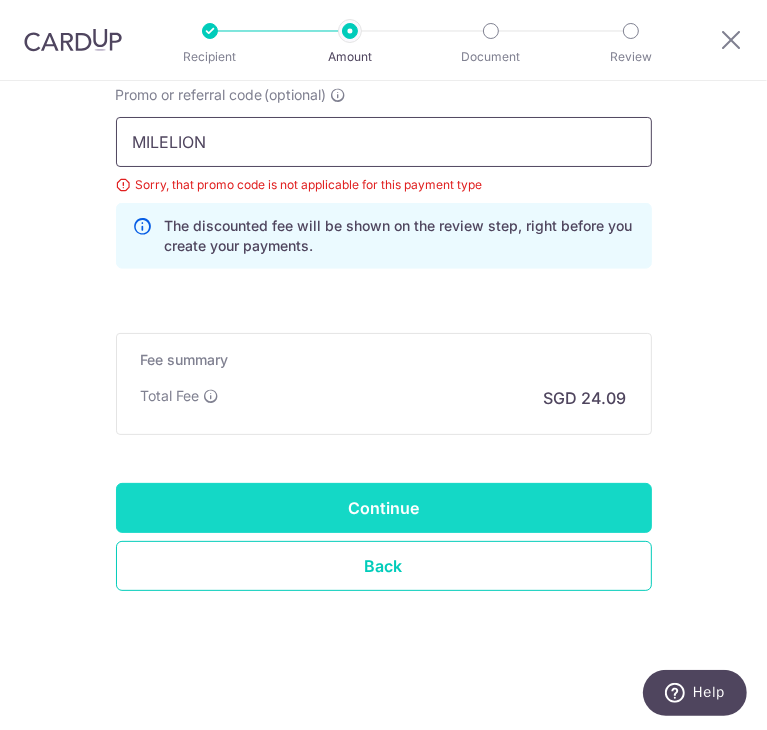 type on "MILELION" 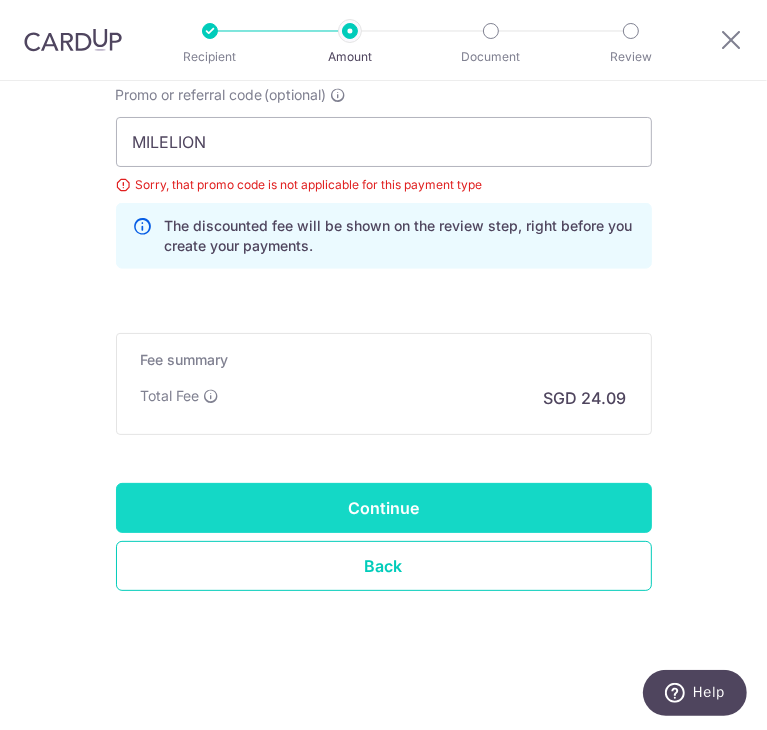 click on "Continue" at bounding box center [384, 508] 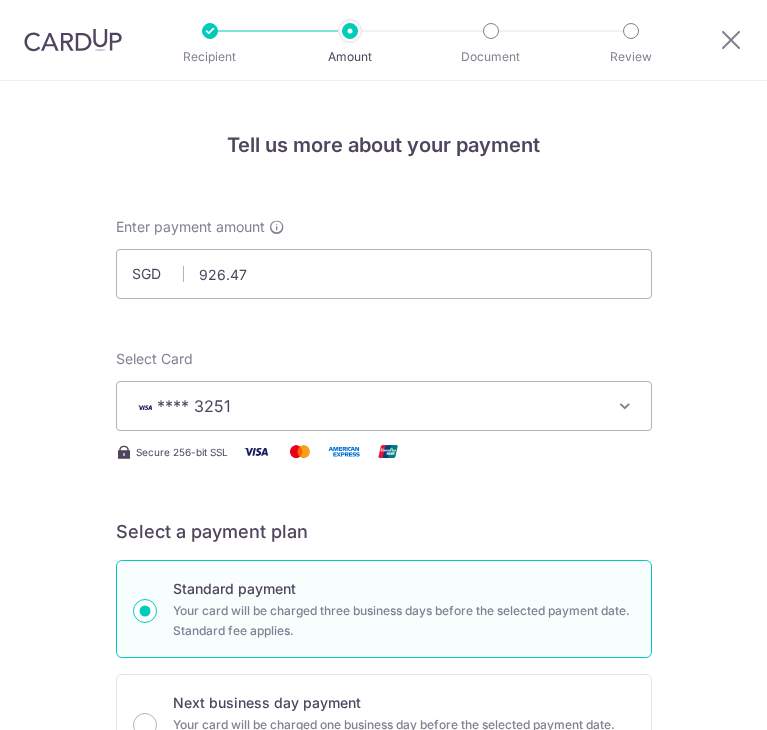 scroll, scrollTop: 0, scrollLeft: 0, axis: both 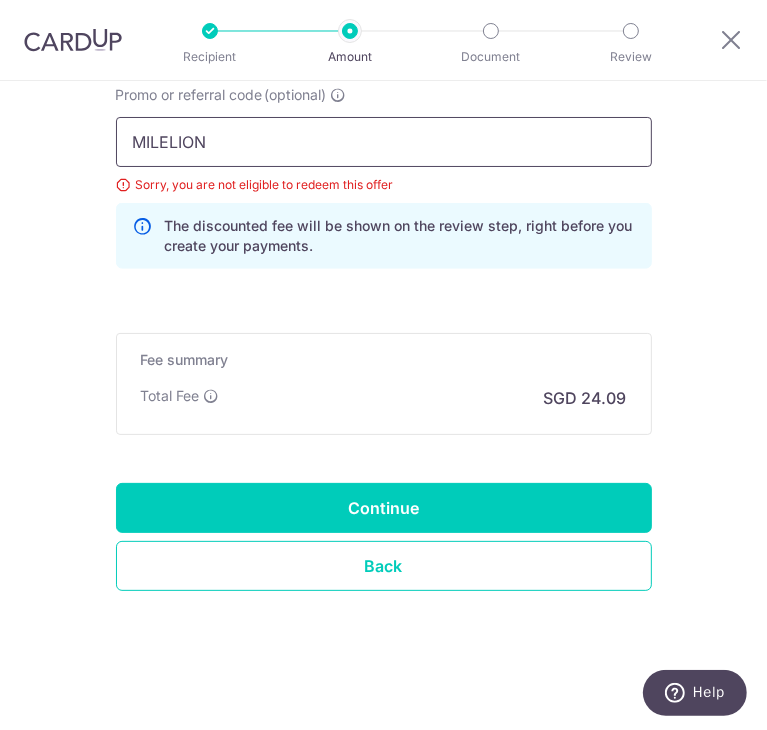 drag, startPoint x: 242, startPoint y: 124, endPoint x: -1, endPoint y: 129, distance: 243.05144 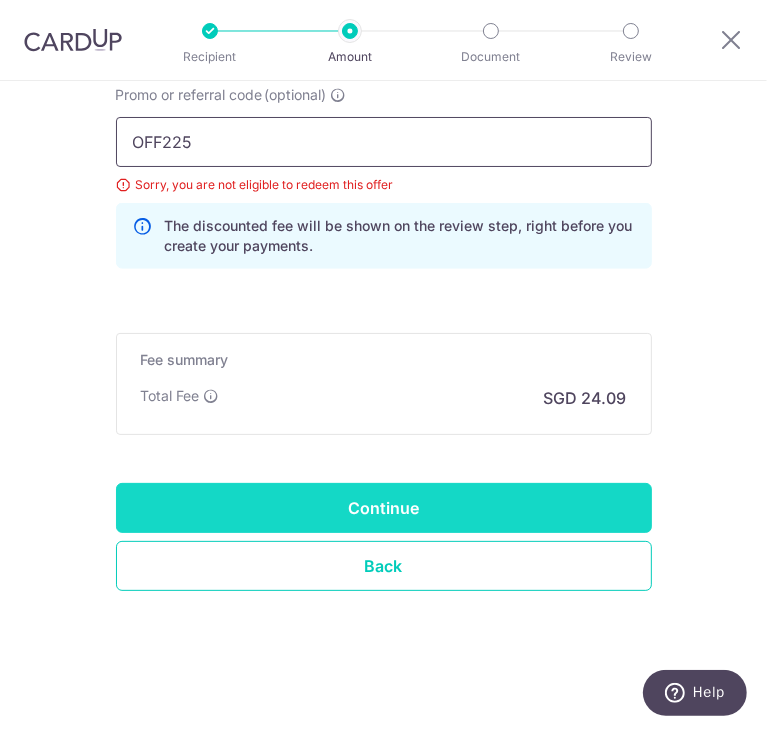 type on "OFF225" 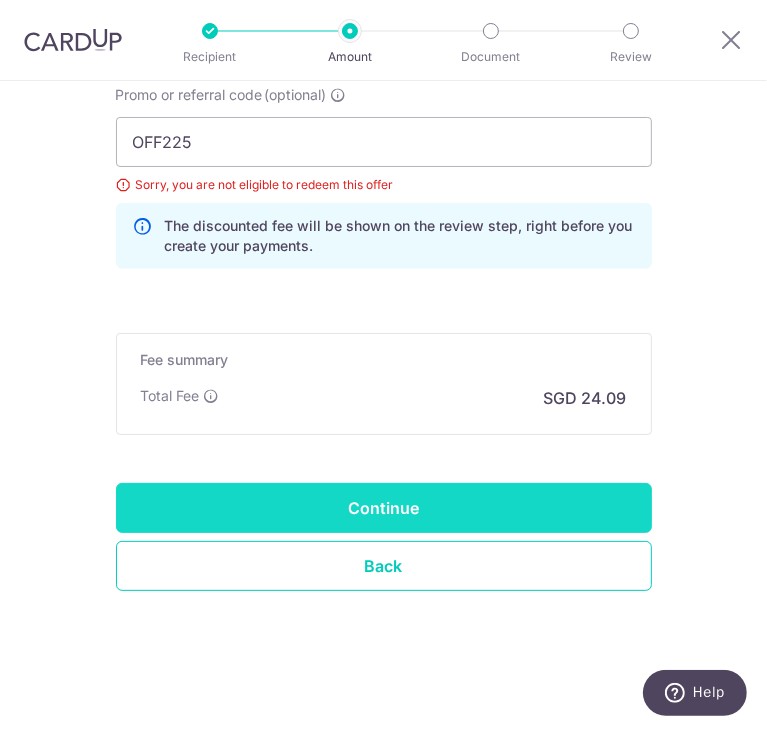 click on "Continue" at bounding box center (384, 508) 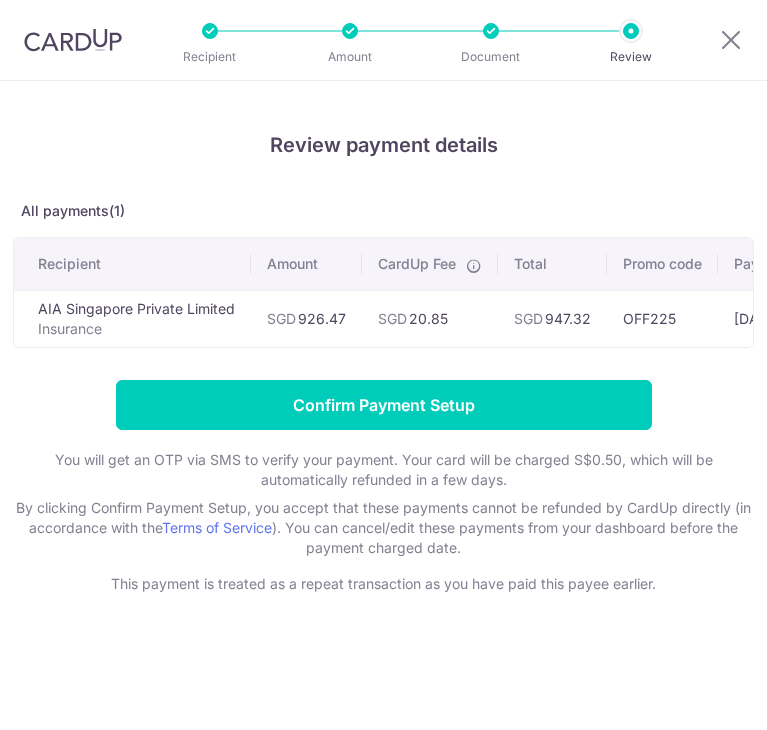 scroll, scrollTop: 0, scrollLeft: 0, axis: both 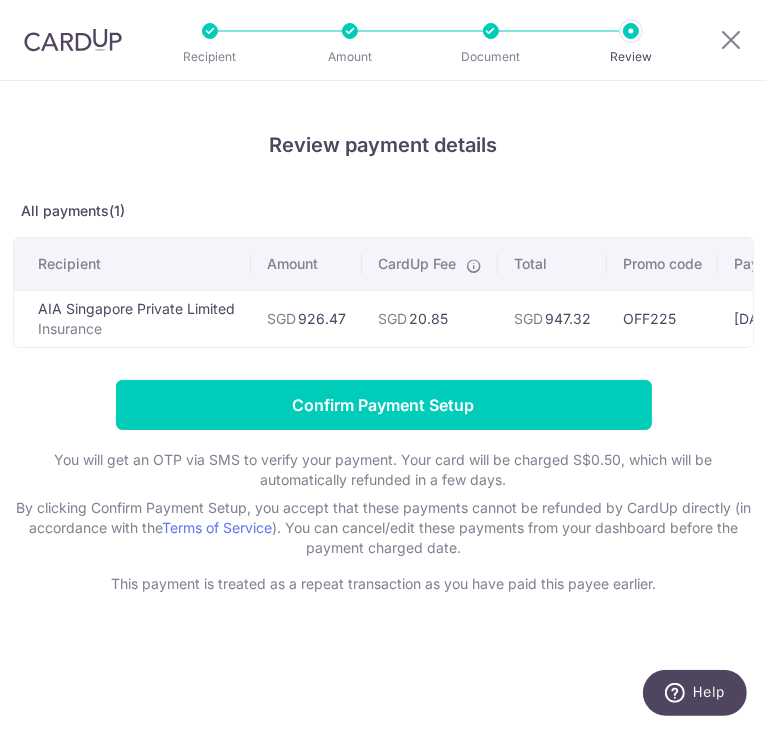 click at bounding box center [474, 266] 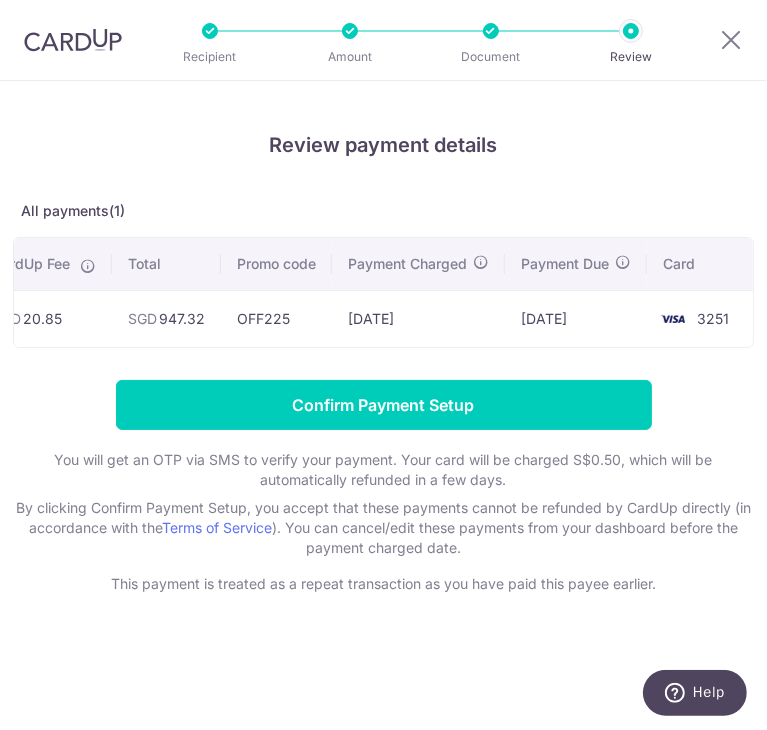 scroll, scrollTop: 0, scrollLeft: 0, axis: both 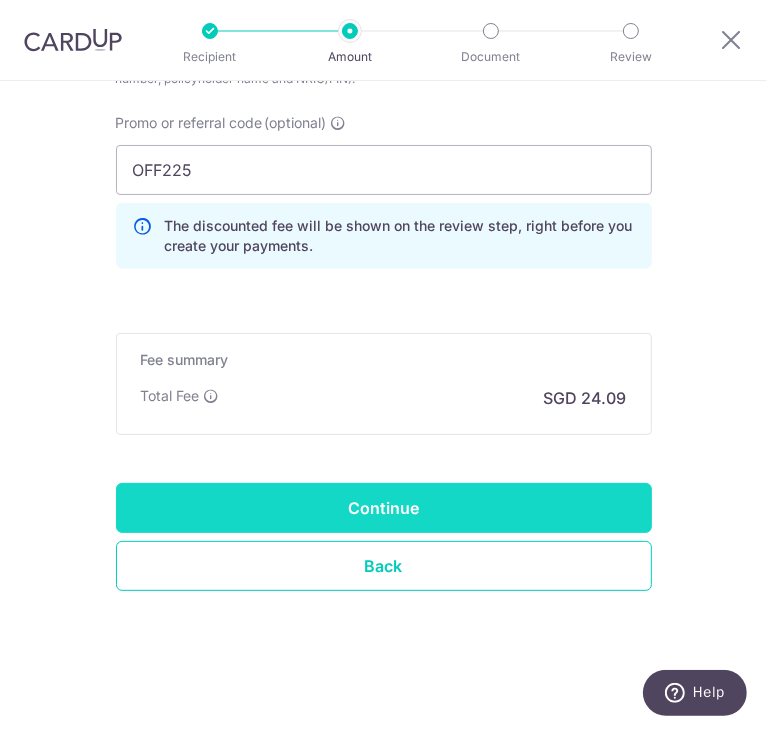 click on "Continue" at bounding box center [384, 508] 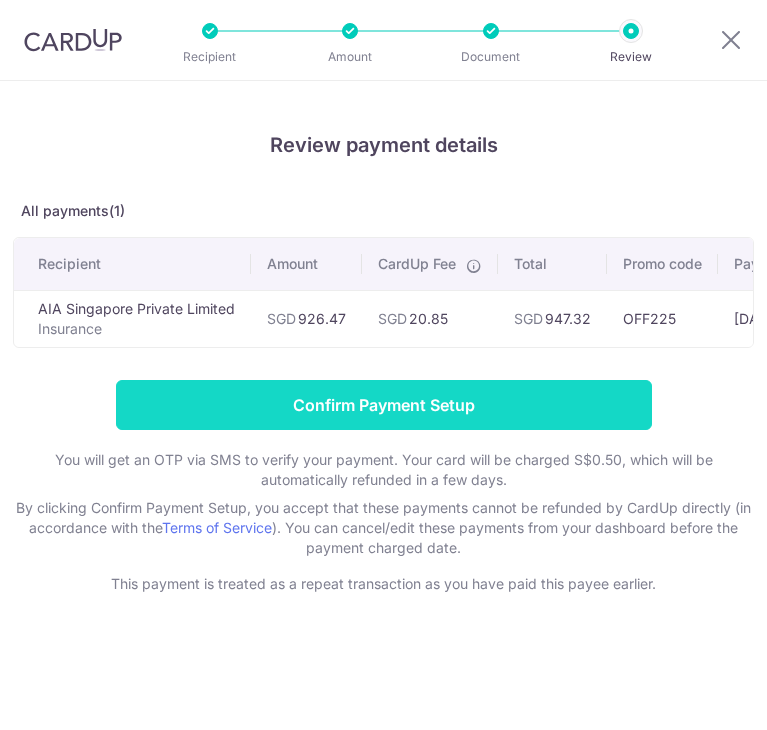 scroll, scrollTop: 0, scrollLeft: 0, axis: both 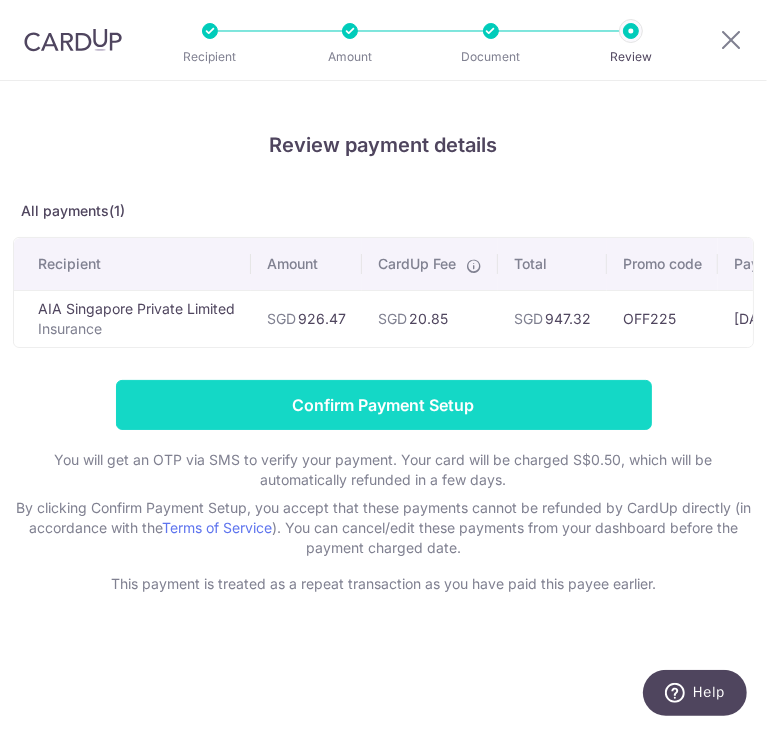 click on "Confirm Payment Setup" at bounding box center (384, 405) 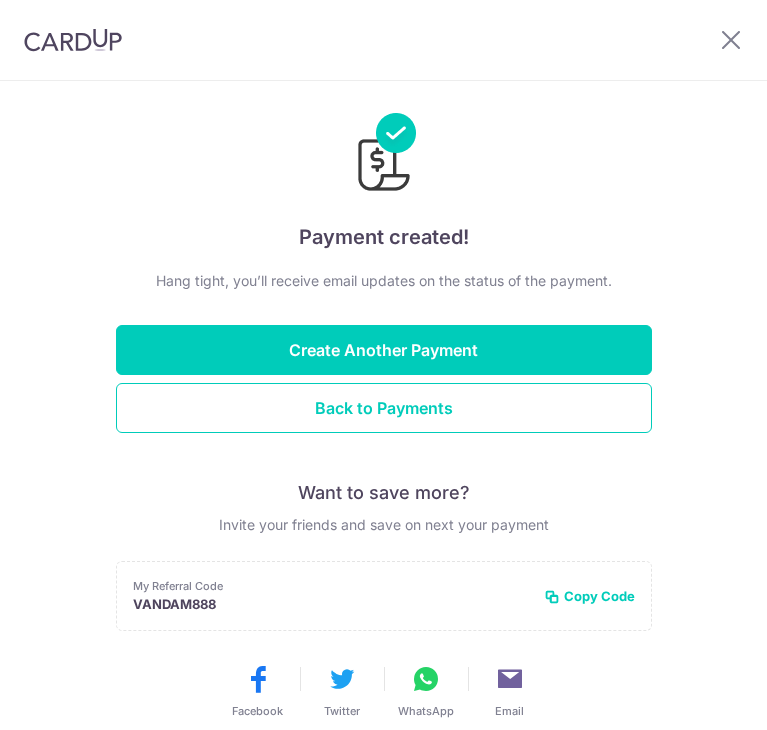 scroll, scrollTop: 0, scrollLeft: 0, axis: both 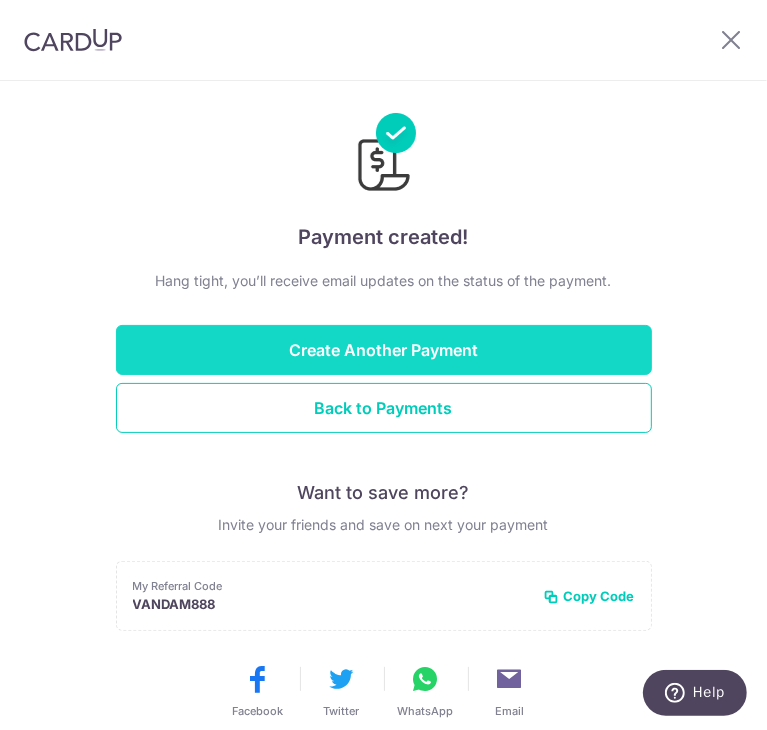 click on "Create Another Payment" at bounding box center (384, 350) 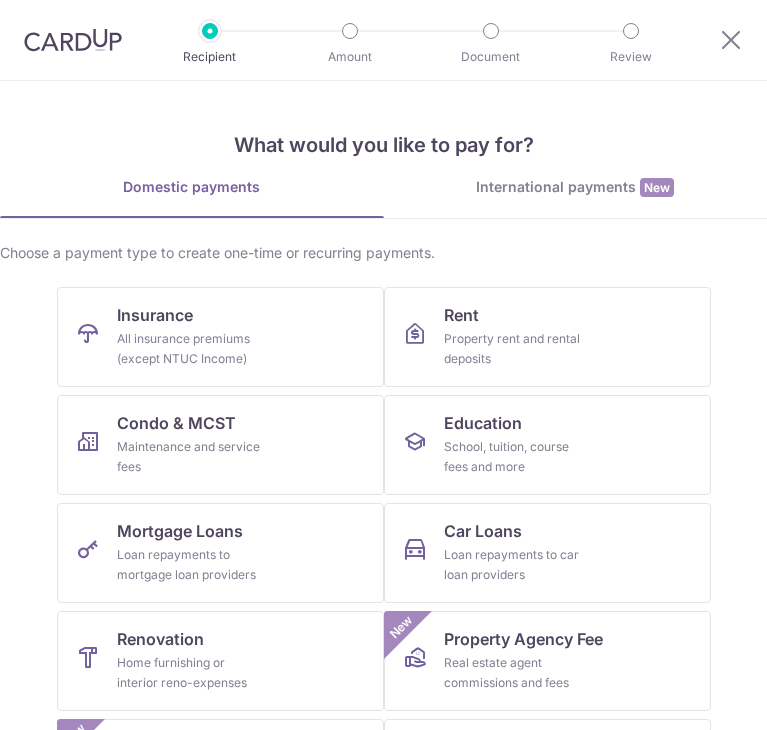 scroll, scrollTop: 0, scrollLeft: 0, axis: both 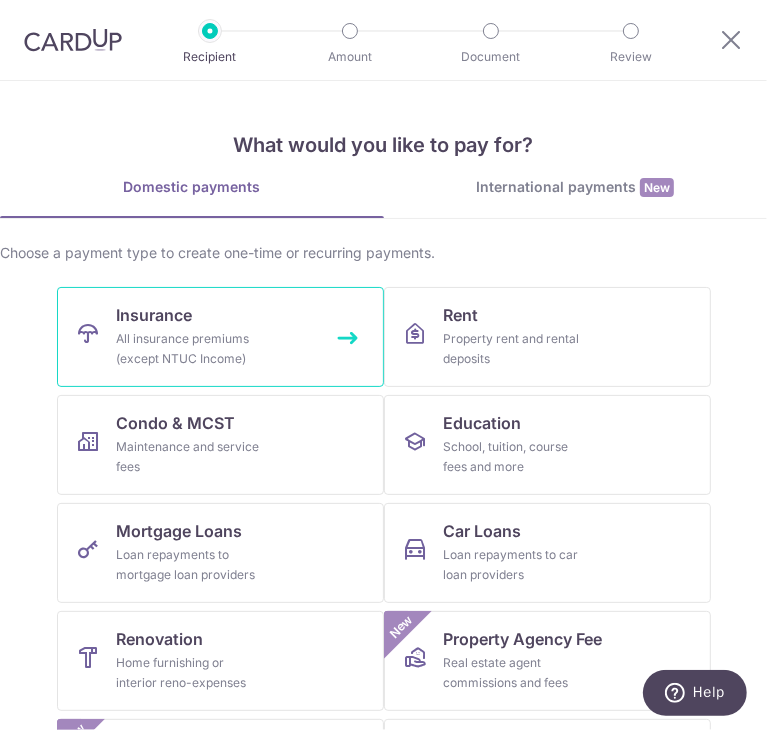 click on "All insurance premiums (except NTUC Income)" at bounding box center (189, 349) 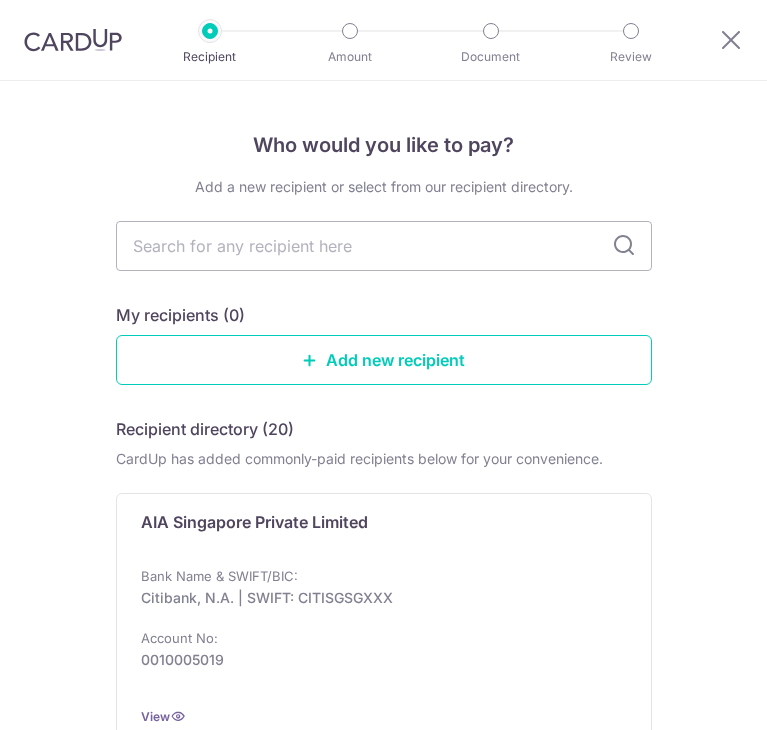 scroll, scrollTop: 0, scrollLeft: 0, axis: both 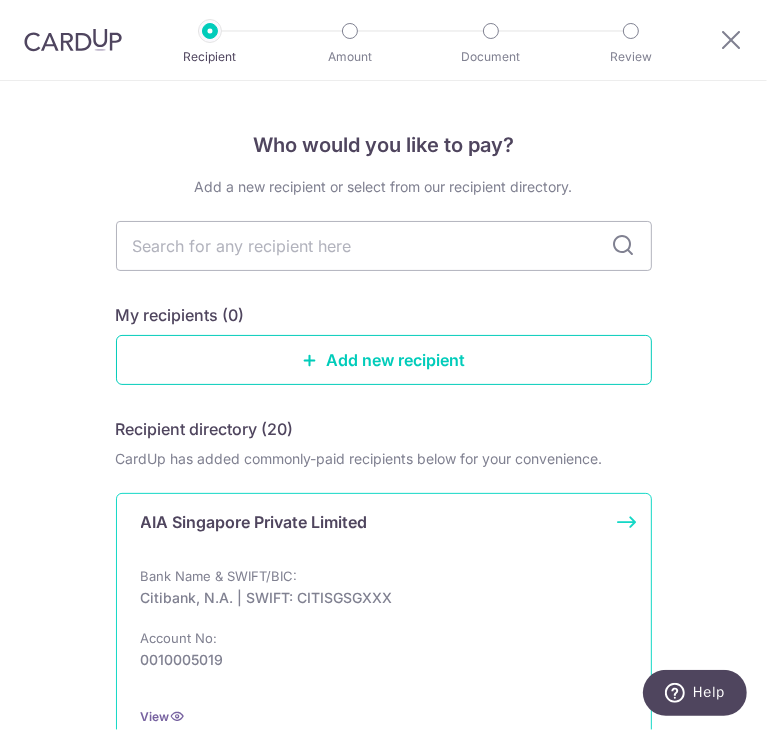 click on "AIA Singapore Private Limited" at bounding box center (254, 522) 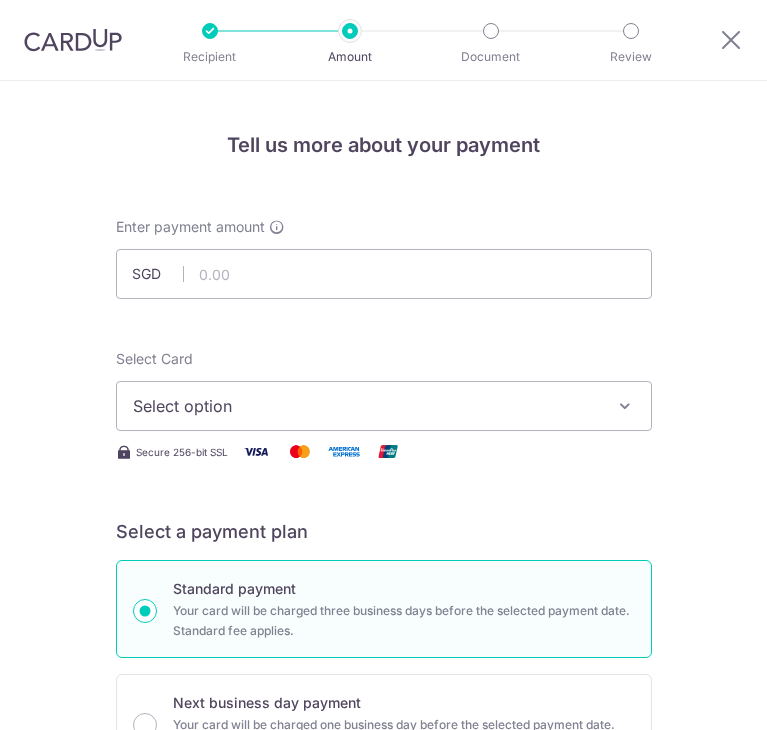 scroll, scrollTop: 0, scrollLeft: 0, axis: both 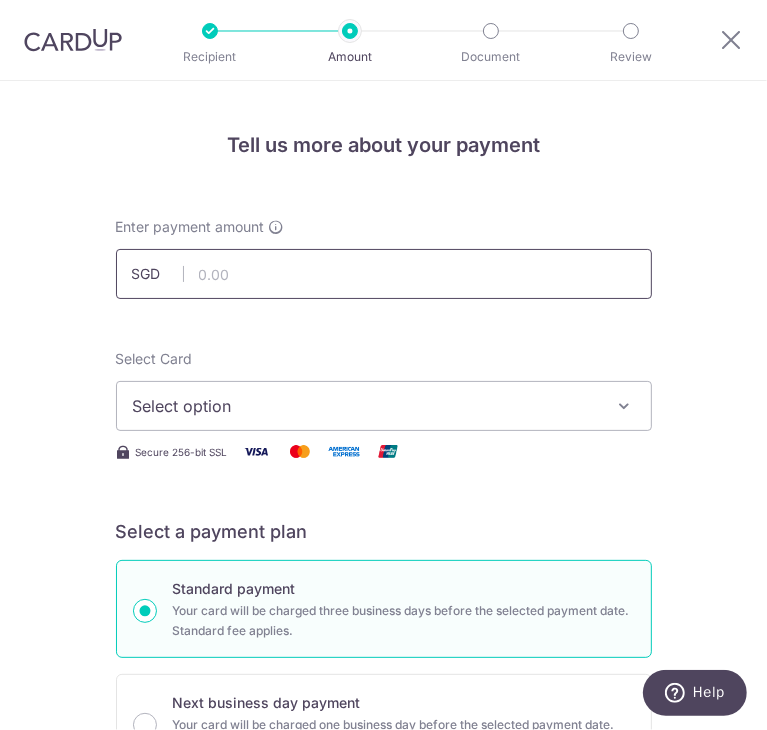 click at bounding box center (384, 274) 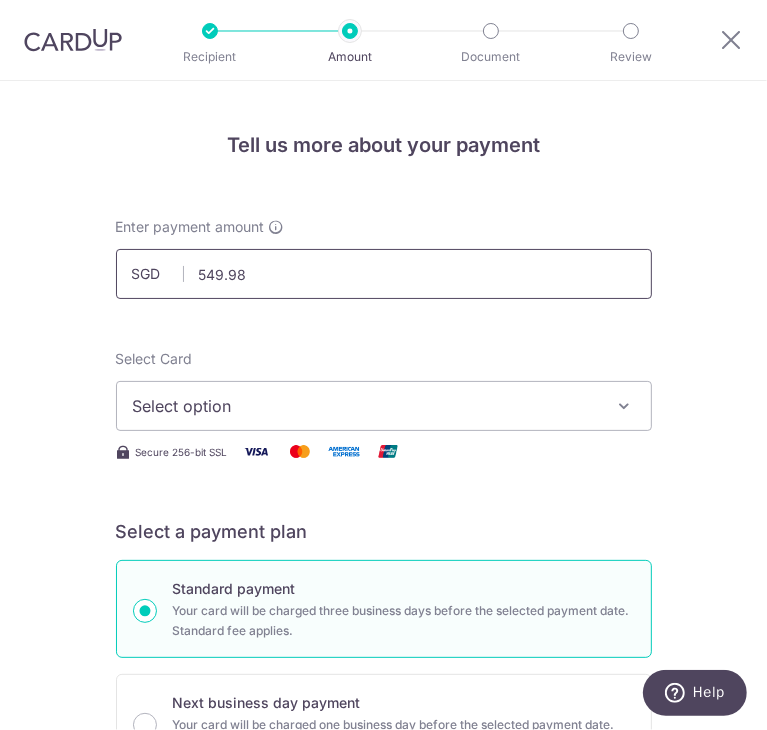 type on "549.98" 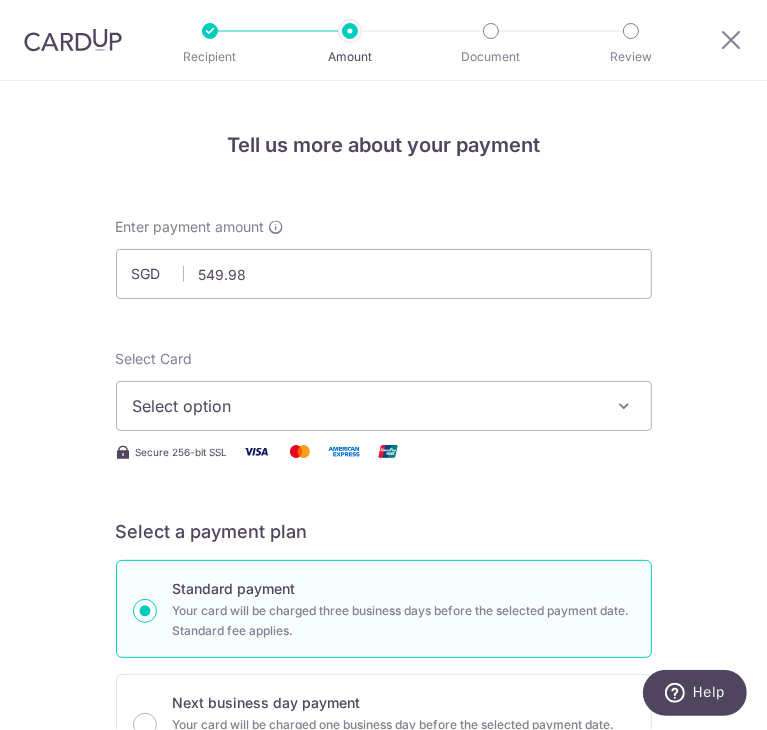 click on "Select option" at bounding box center (370, 406) 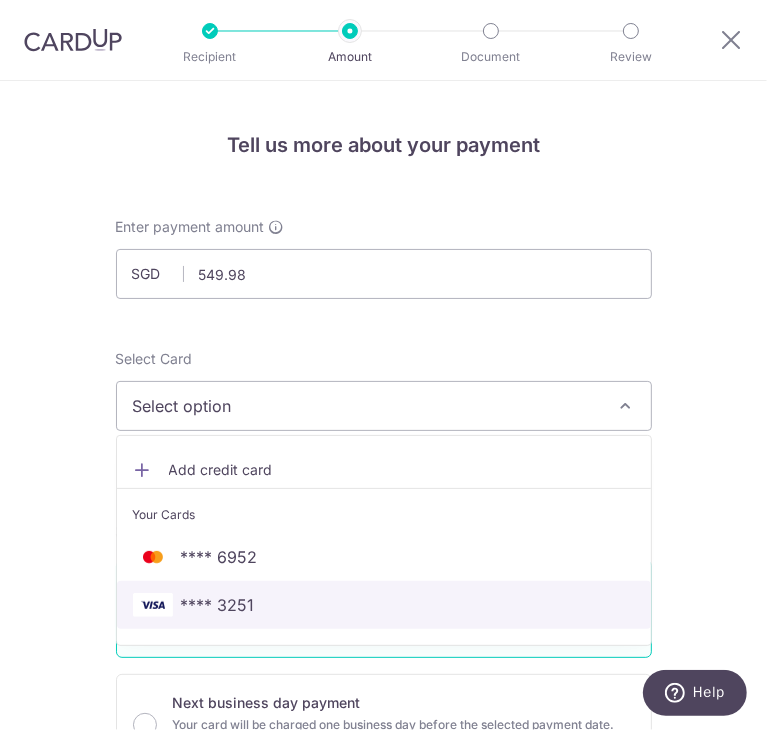 click on "**** 3251" at bounding box center (384, 605) 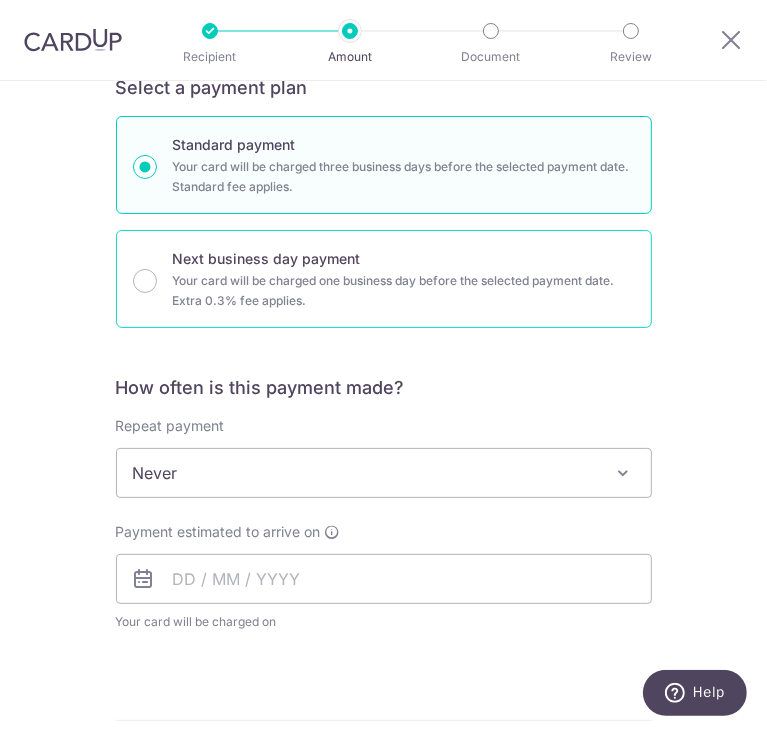 scroll, scrollTop: 600, scrollLeft: 0, axis: vertical 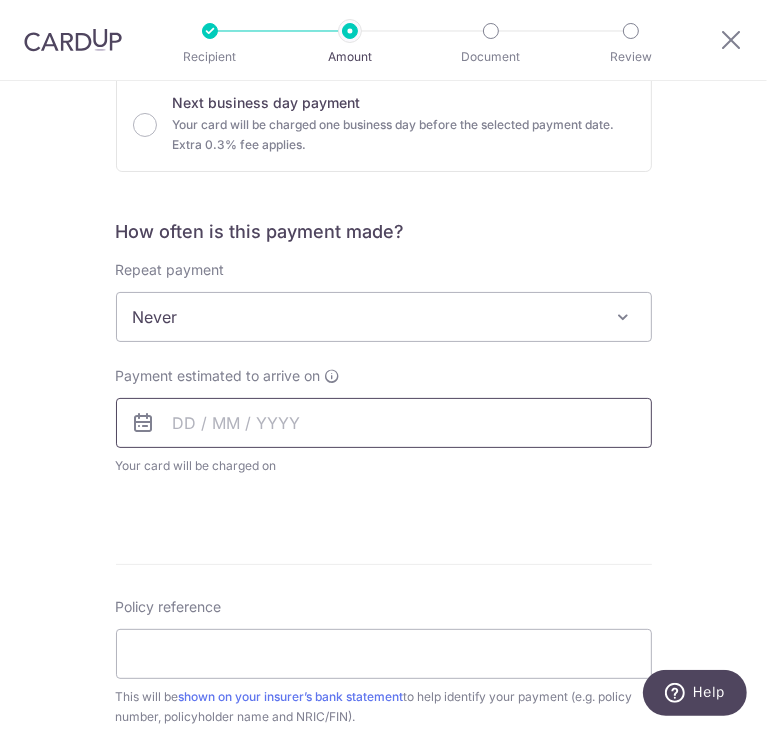 click at bounding box center (384, 423) 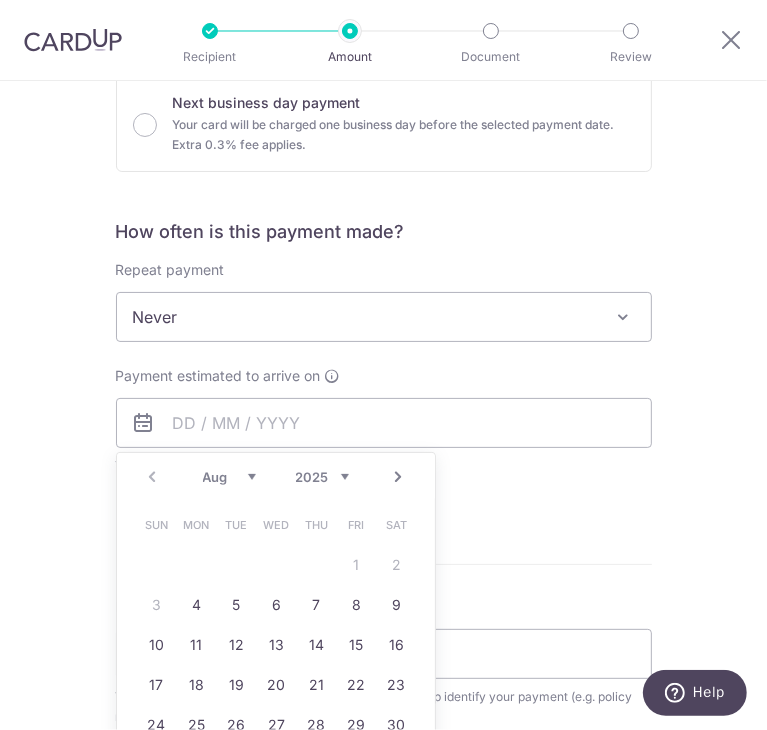 click on "4" at bounding box center (197, 605) 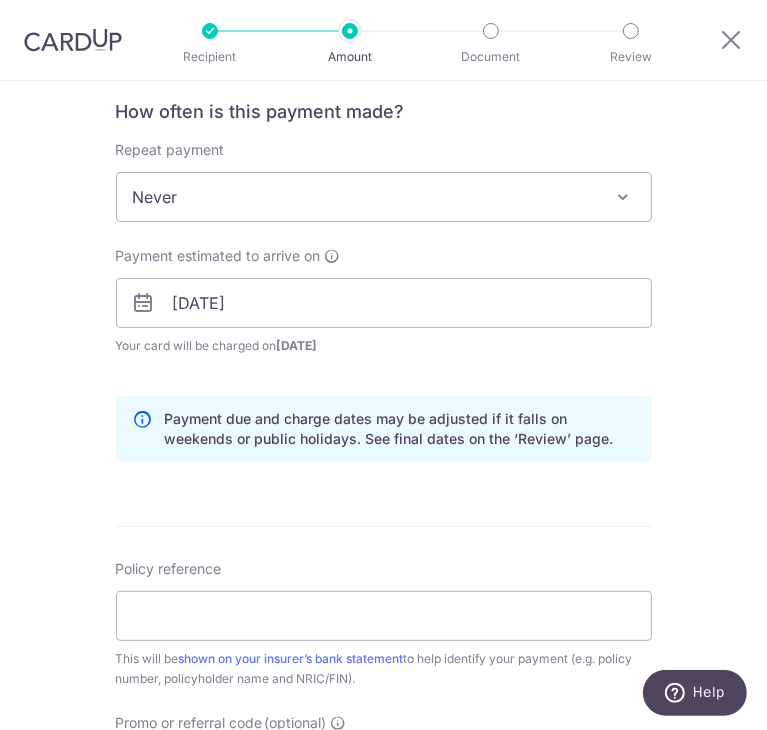 scroll, scrollTop: 800, scrollLeft: 0, axis: vertical 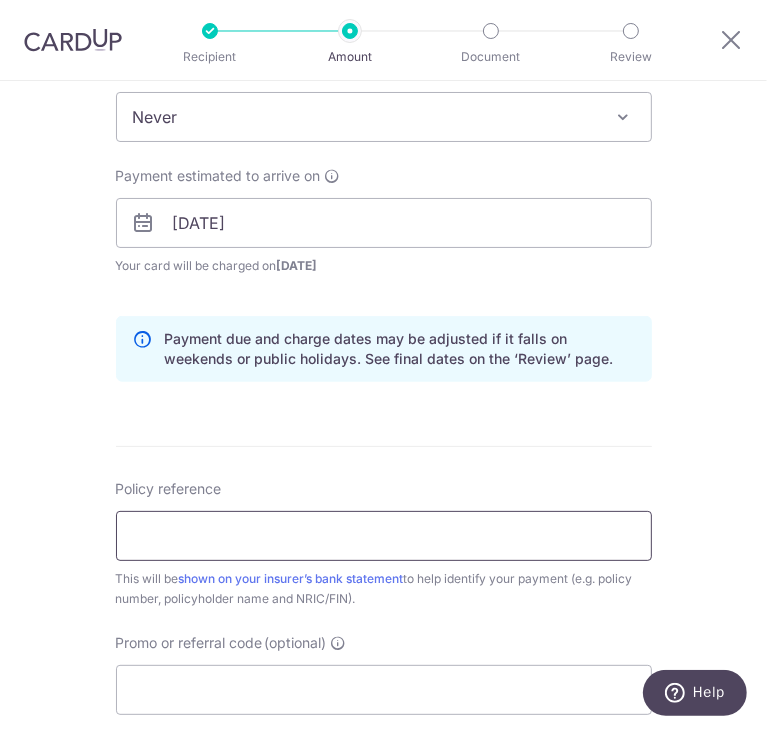 click on "Policy reference" at bounding box center (384, 536) 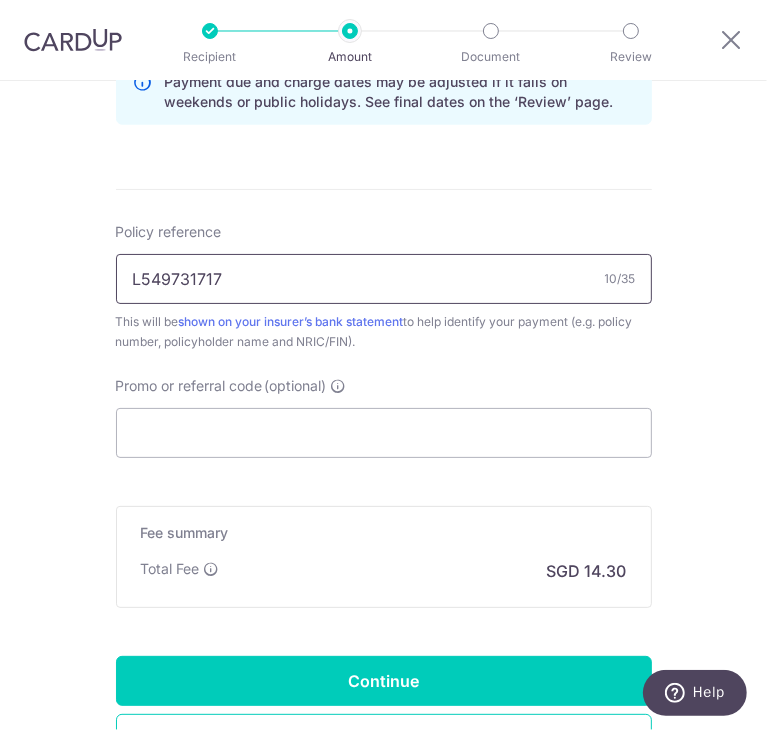 scroll, scrollTop: 1100, scrollLeft: 0, axis: vertical 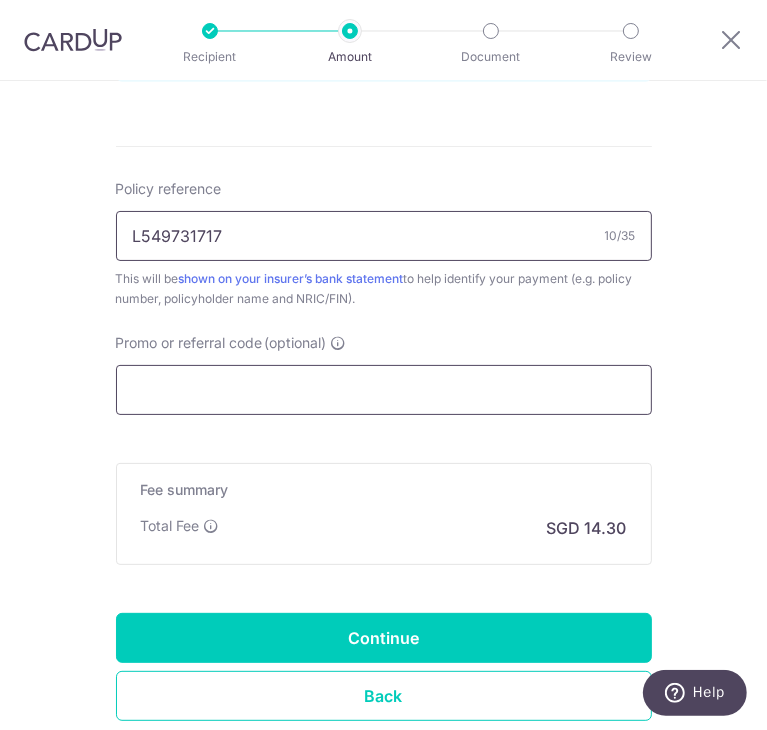 type on "L549731717" 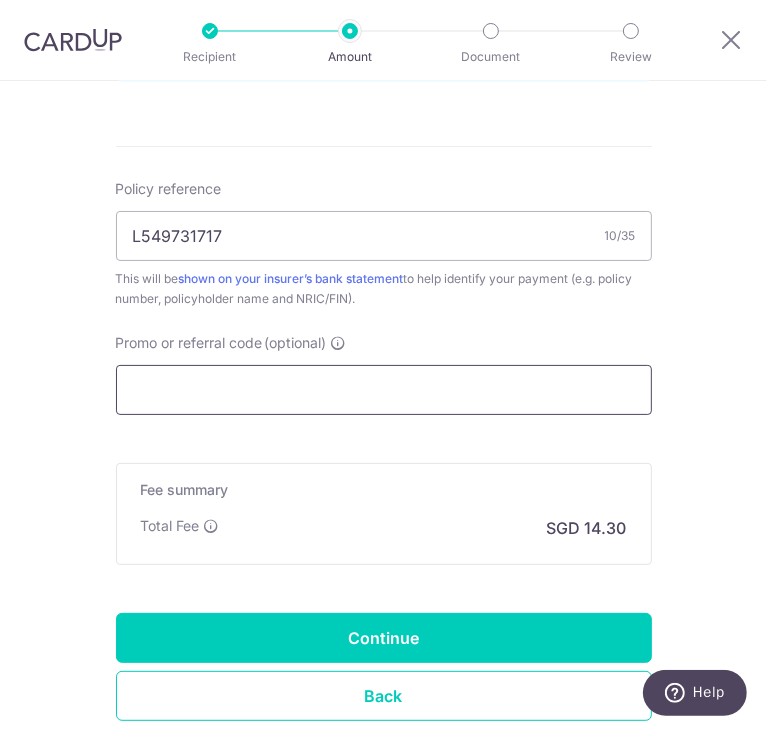 click on "Promo or referral code
(optional)" at bounding box center (384, 390) 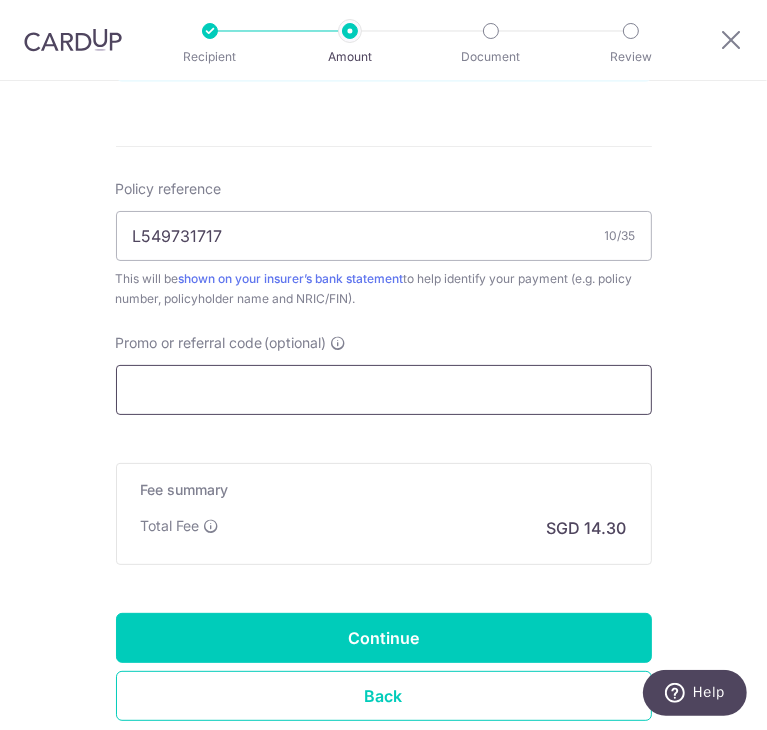 click on "Promo or referral code
(optional)" at bounding box center (384, 390) 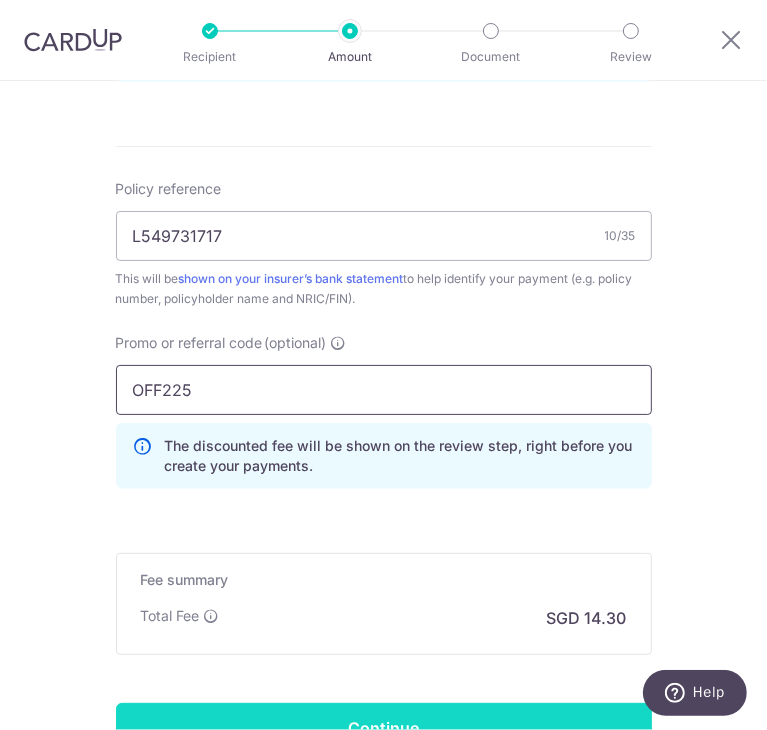 type on "OFF225" 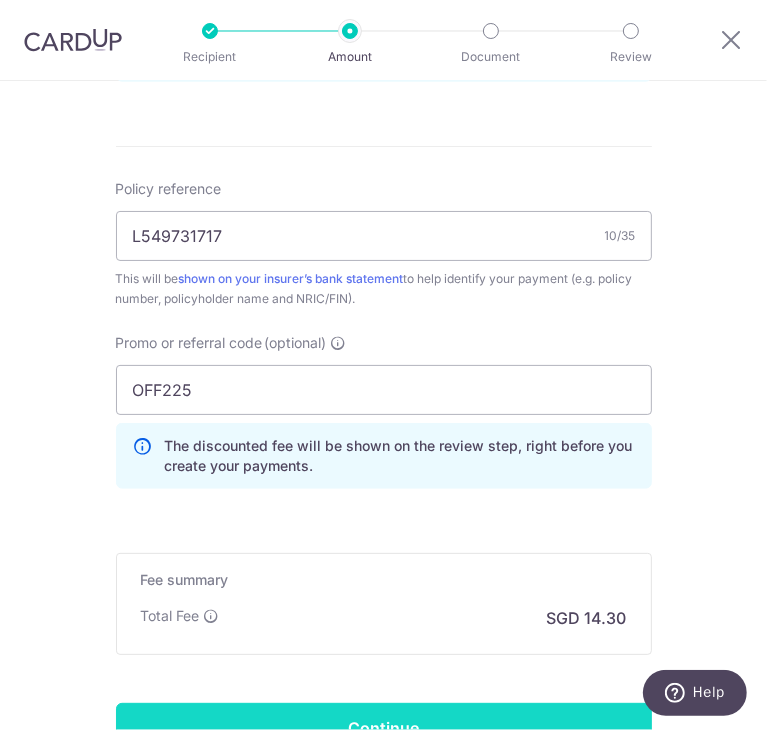 click on "Continue" at bounding box center (384, 728) 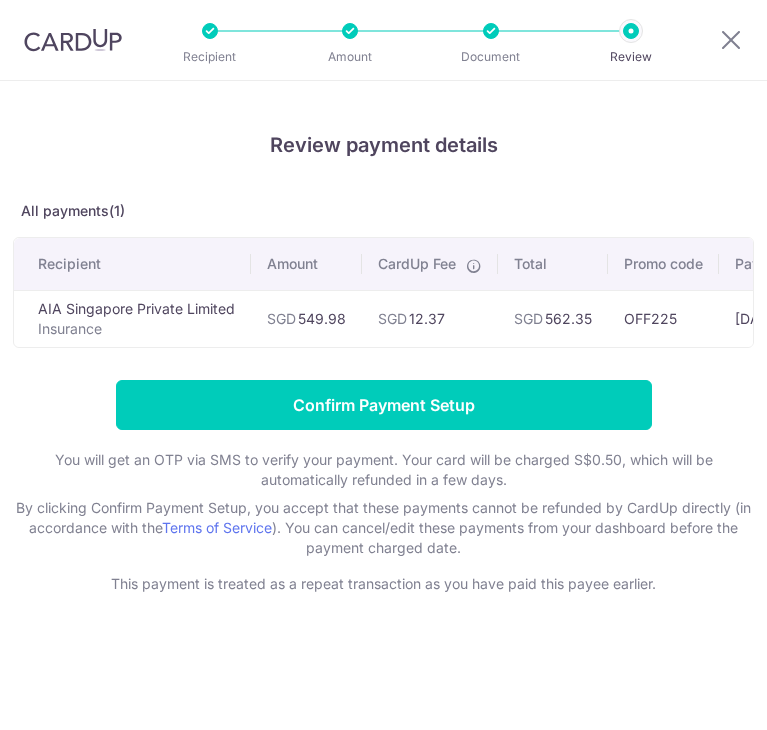 scroll, scrollTop: 0, scrollLeft: 0, axis: both 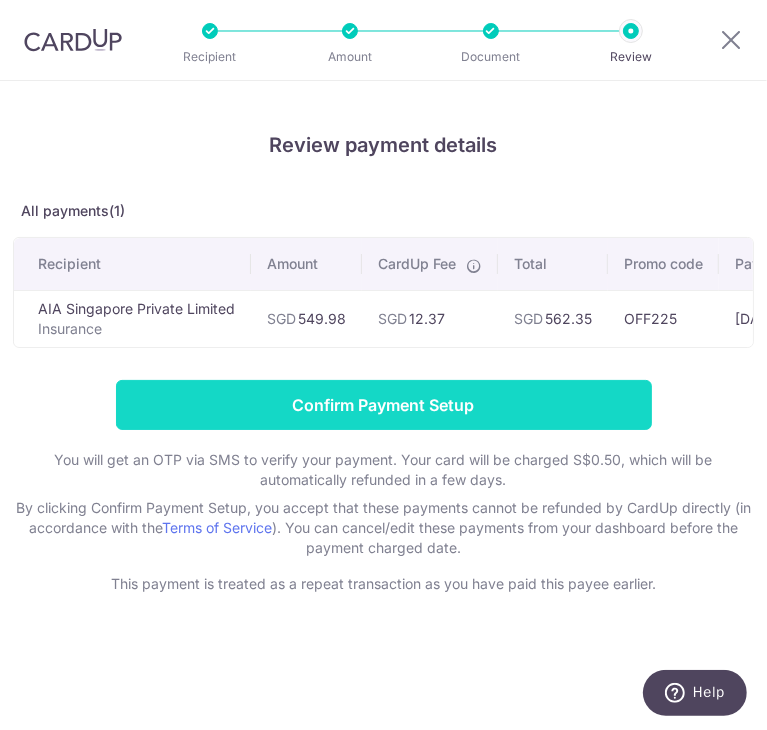 click on "Confirm Payment Setup" at bounding box center [384, 405] 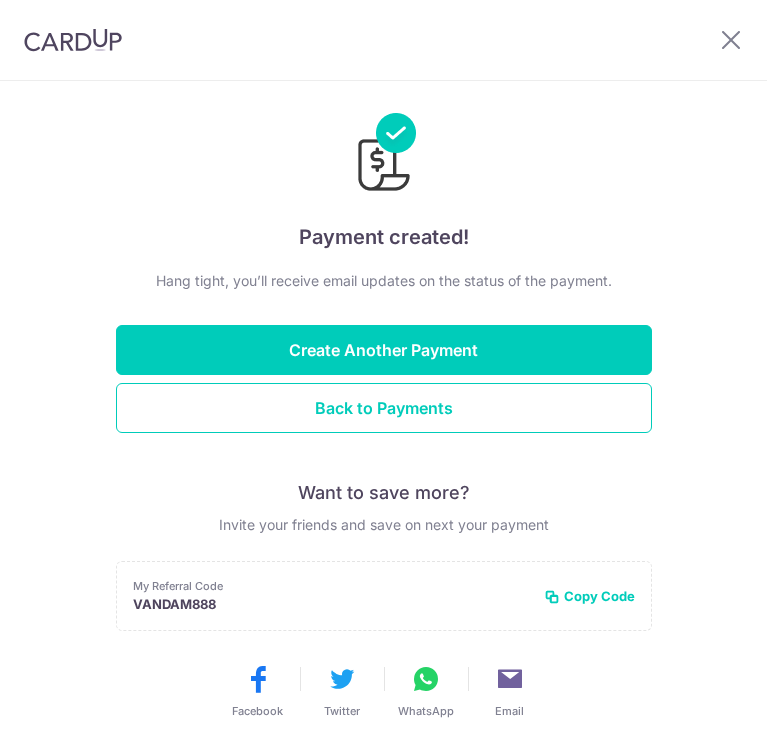 scroll, scrollTop: 0, scrollLeft: 0, axis: both 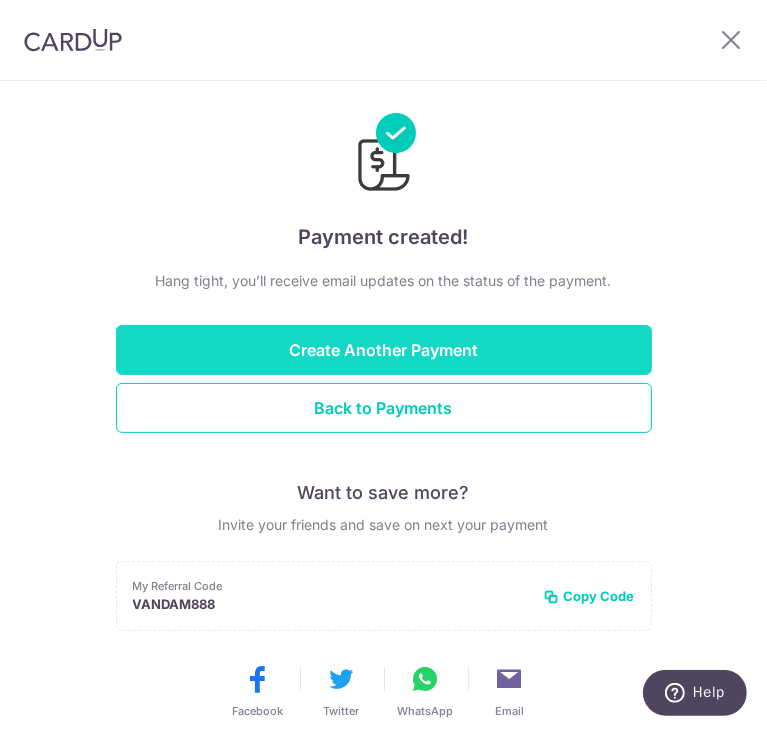click on "Create Another Payment" at bounding box center [384, 350] 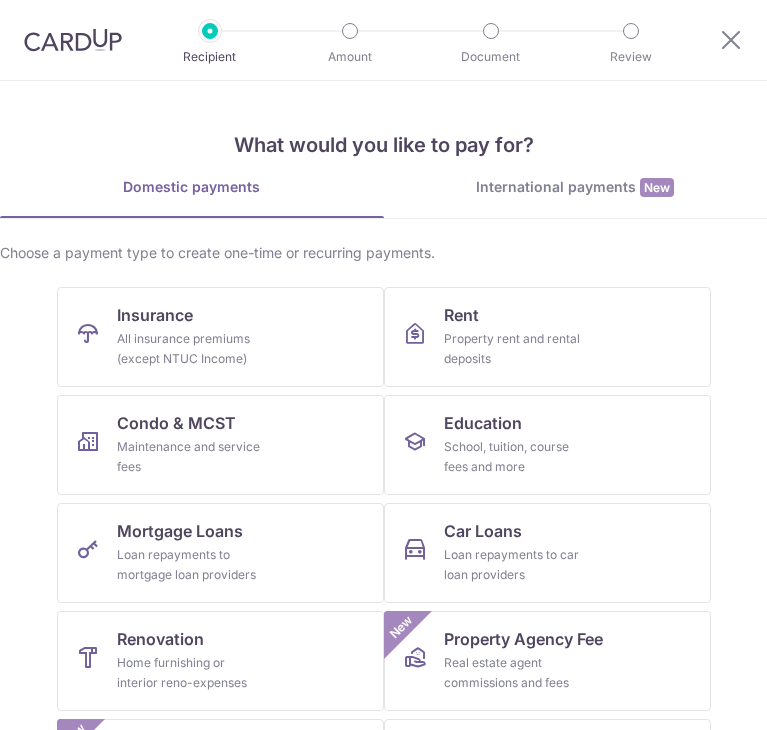 scroll, scrollTop: 0, scrollLeft: 0, axis: both 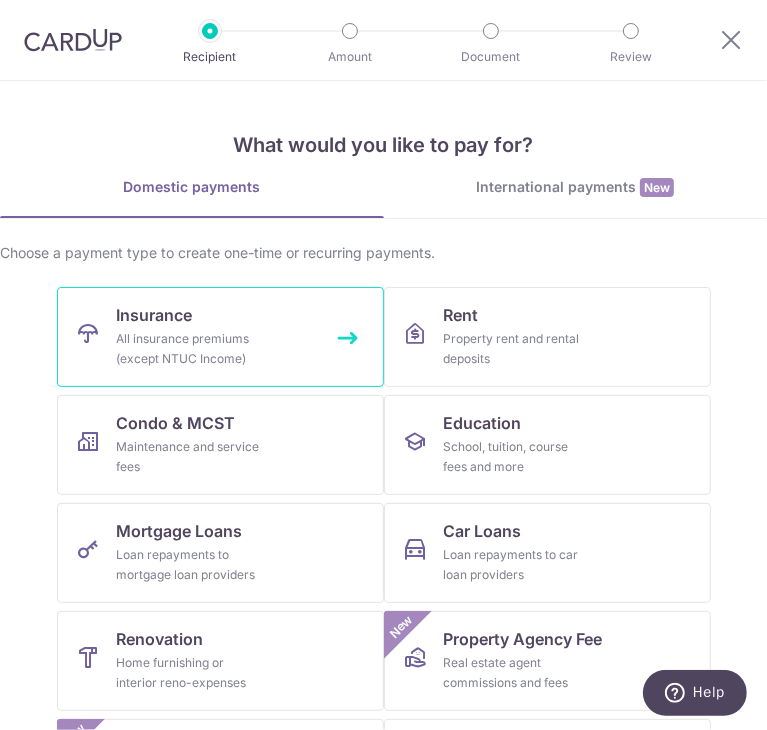 click on "Insurance All insurance premiums (except NTUC Income)" at bounding box center (220, 337) 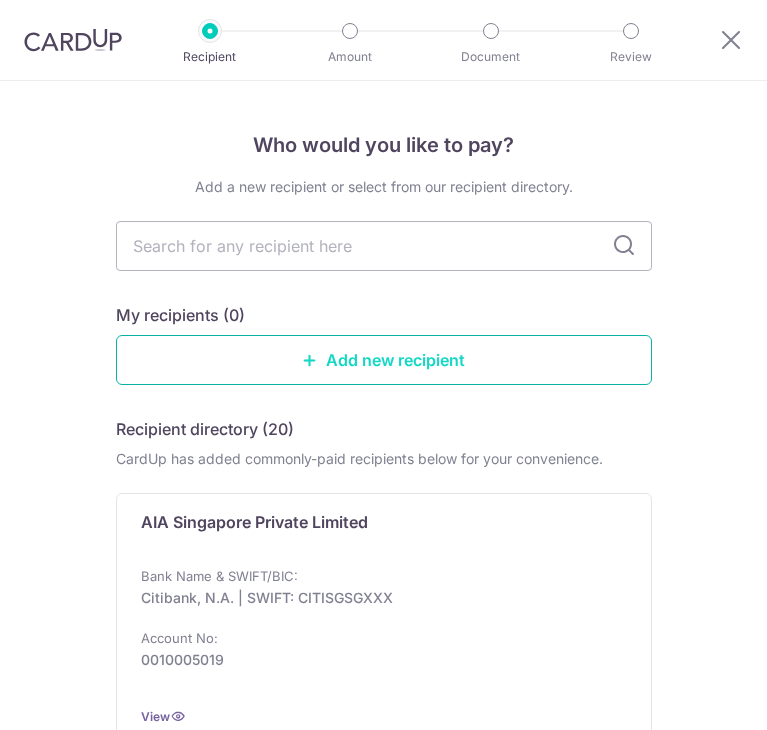 scroll, scrollTop: 0, scrollLeft: 0, axis: both 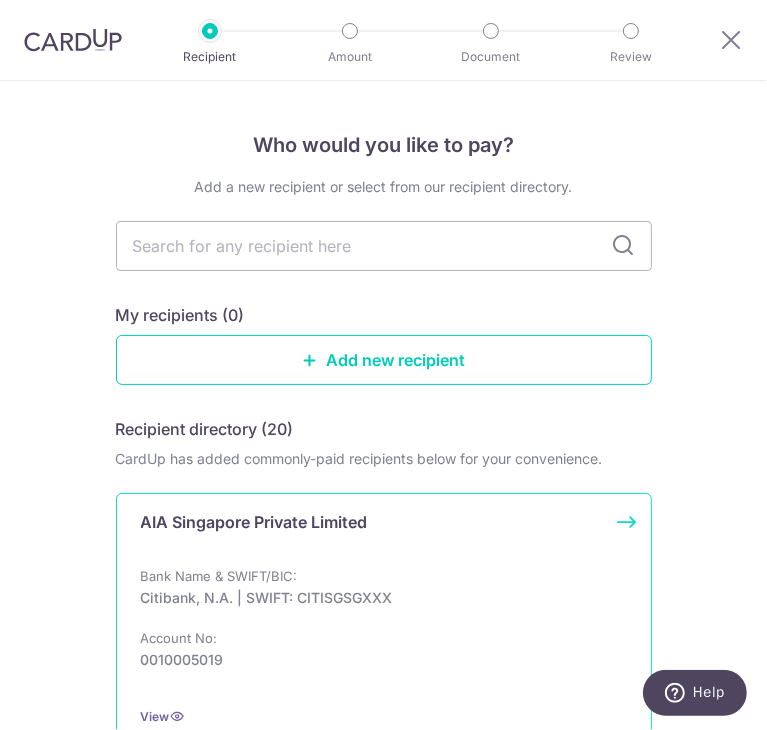 click on "AIA Singapore Private Limited" at bounding box center (254, 522) 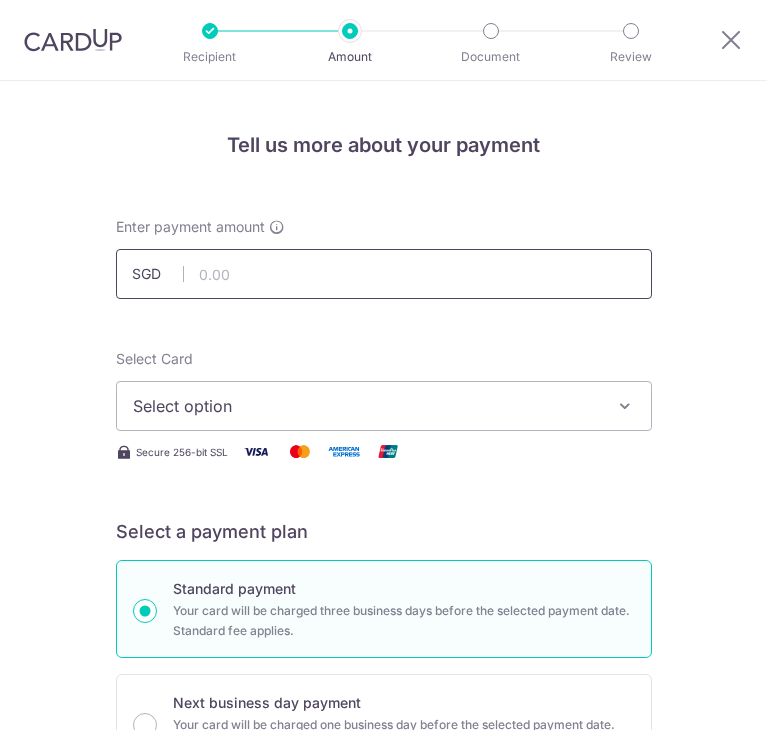 scroll, scrollTop: 0, scrollLeft: 0, axis: both 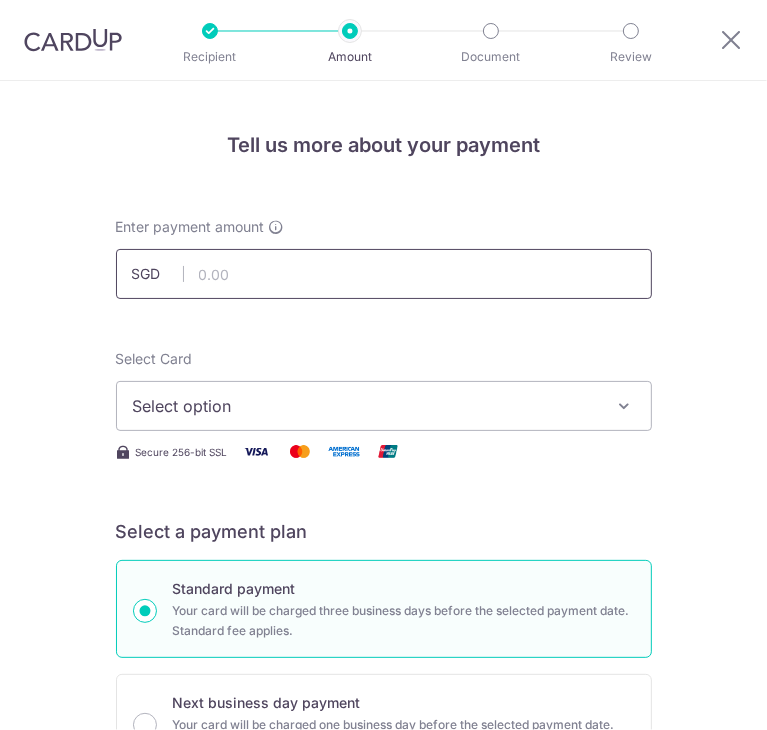 click at bounding box center [384, 274] 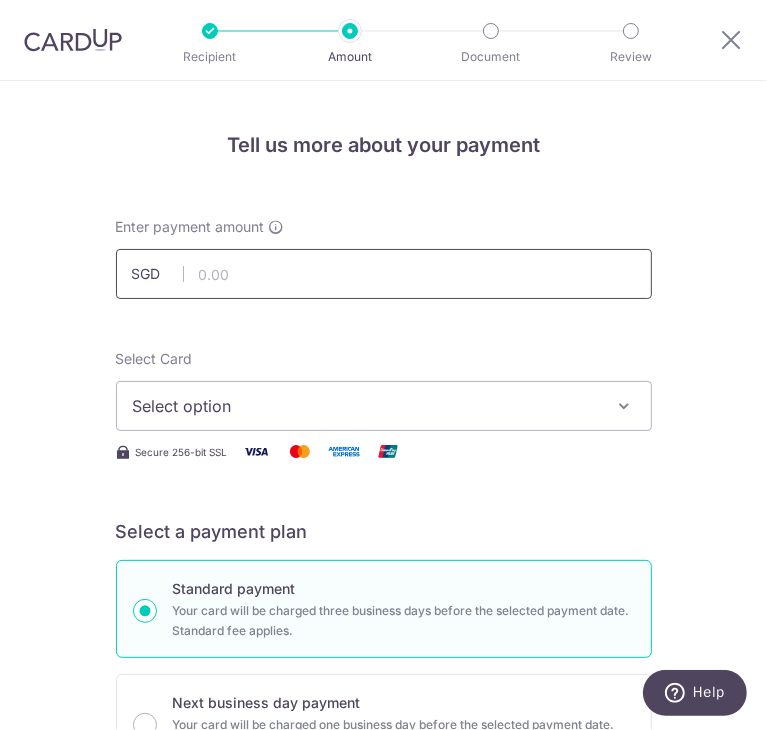 click at bounding box center [384, 274] 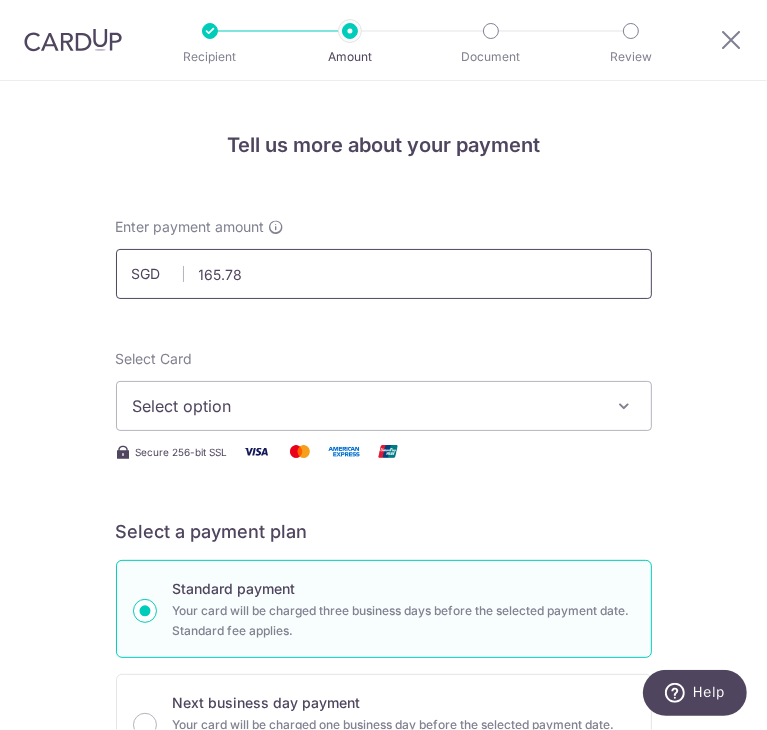 type on "165.78" 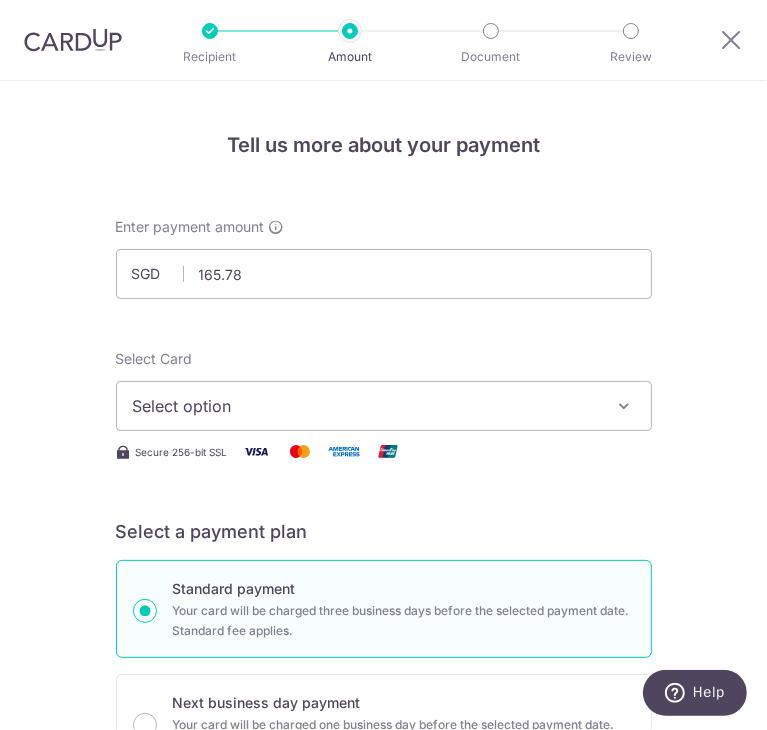 click on "Select option" at bounding box center (370, 406) 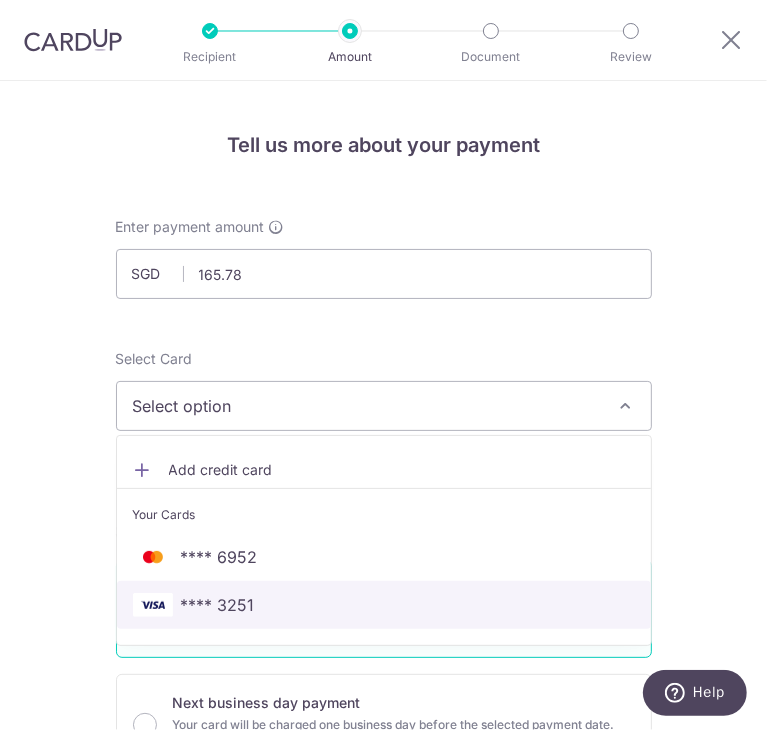 click on "**** 3251" at bounding box center (384, 605) 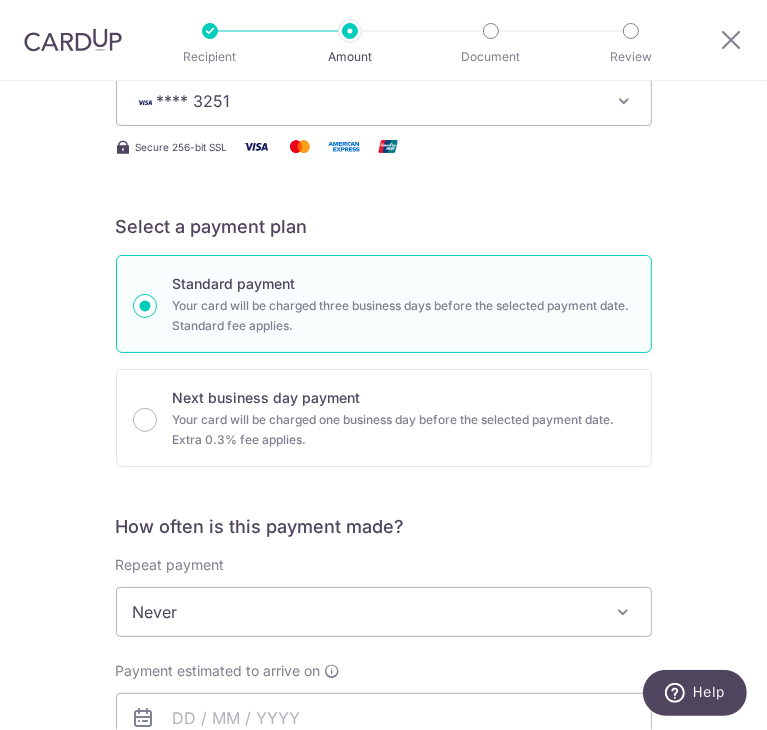 scroll, scrollTop: 400, scrollLeft: 0, axis: vertical 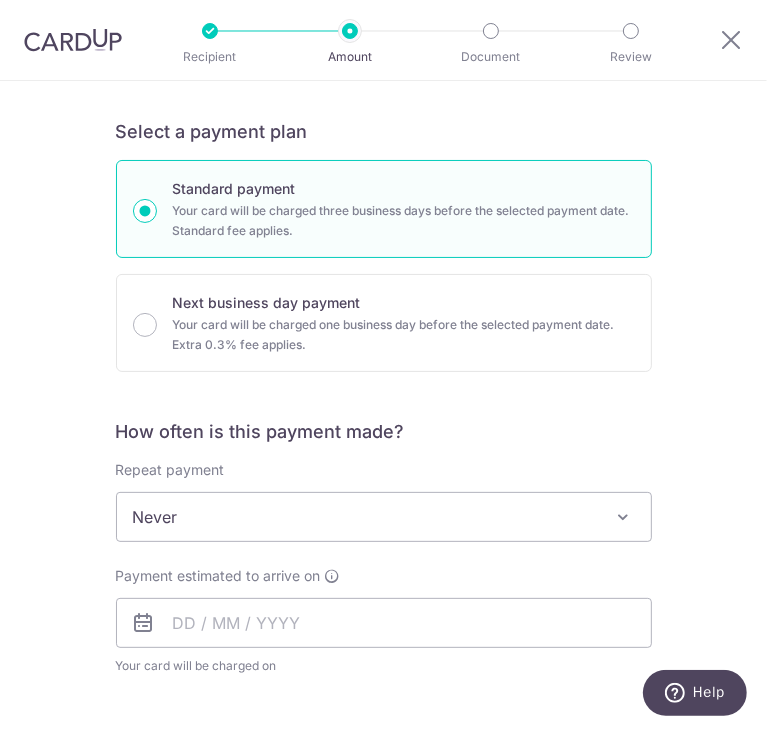 click on "Never" at bounding box center (384, 517) 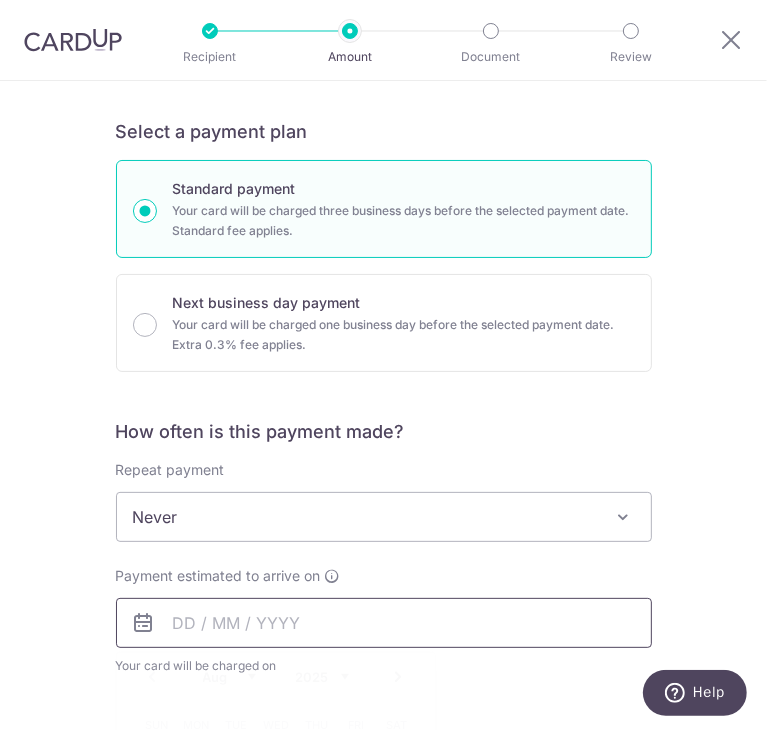click at bounding box center [384, 623] 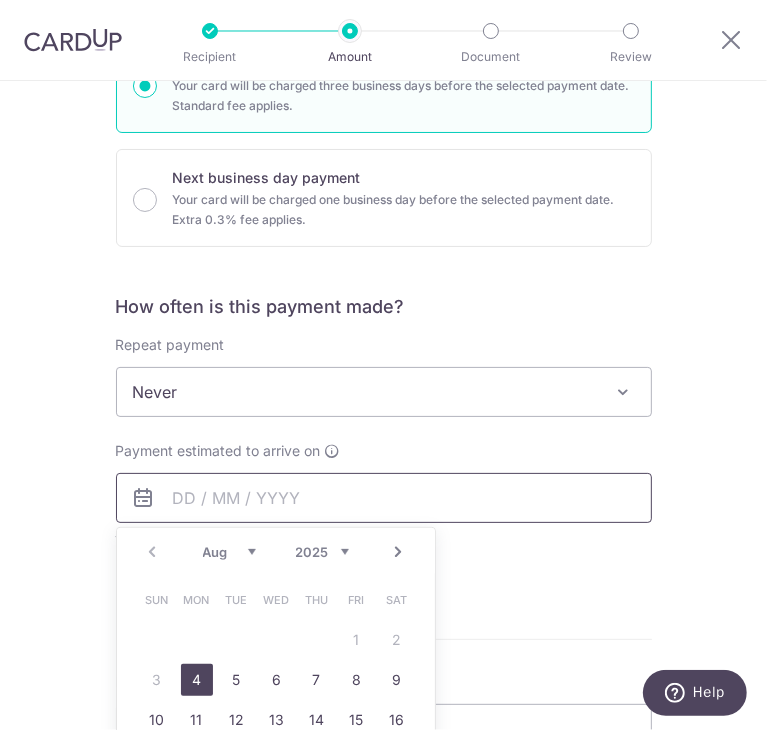 scroll, scrollTop: 600, scrollLeft: 0, axis: vertical 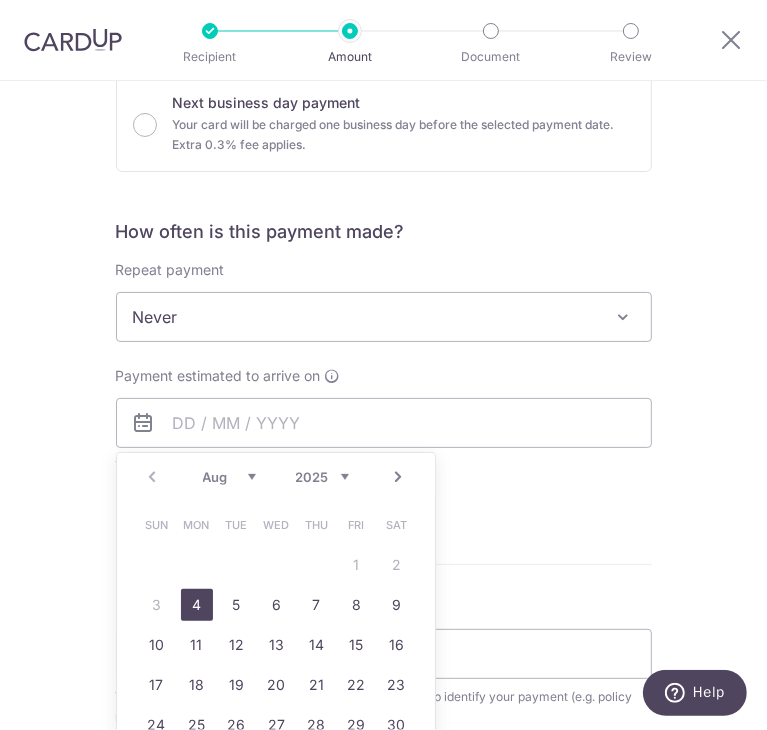 click on "4" at bounding box center [197, 605] 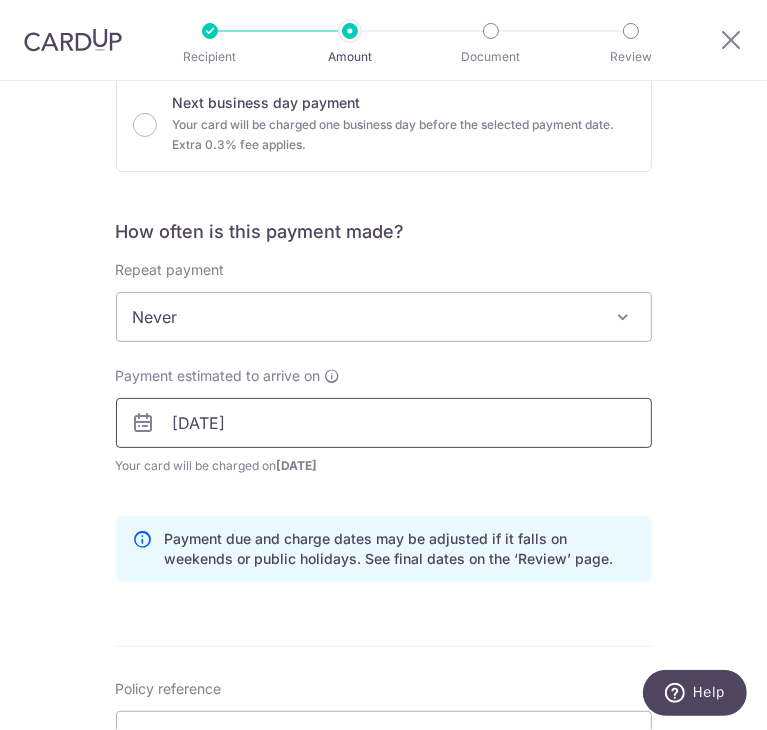 click on "[DATE]" at bounding box center (384, 423) 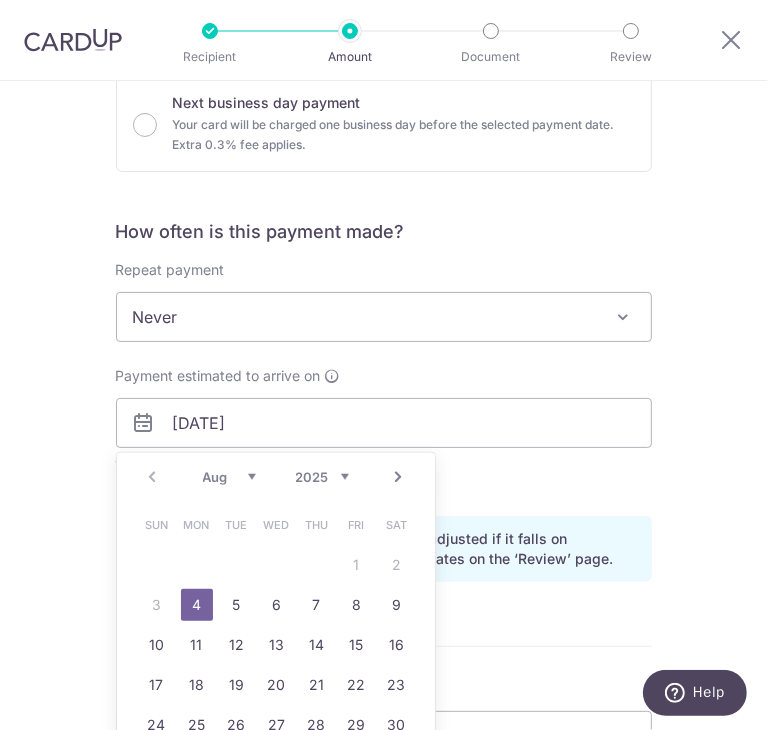 click on "4" at bounding box center (197, 605) 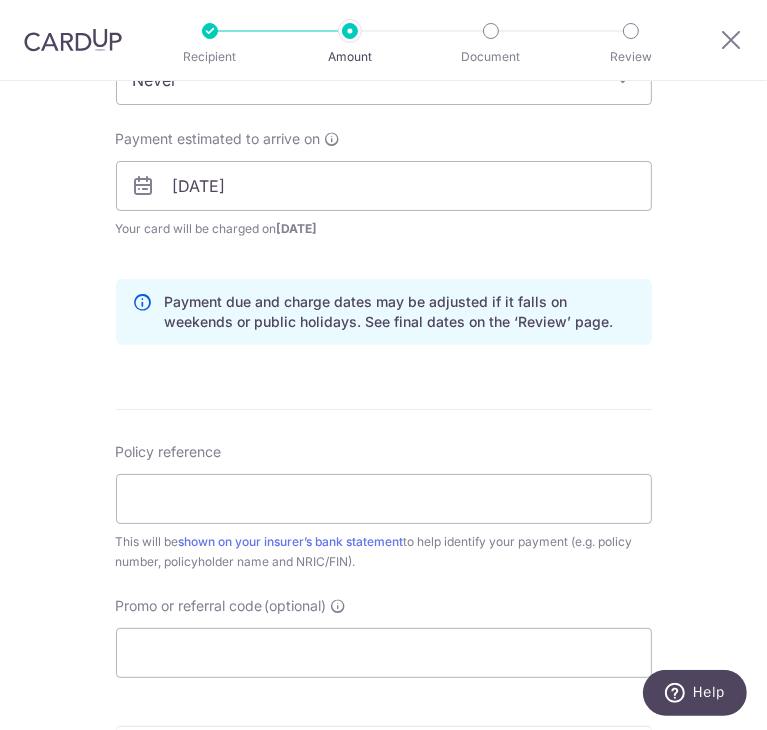 scroll, scrollTop: 900, scrollLeft: 0, axis: vertical 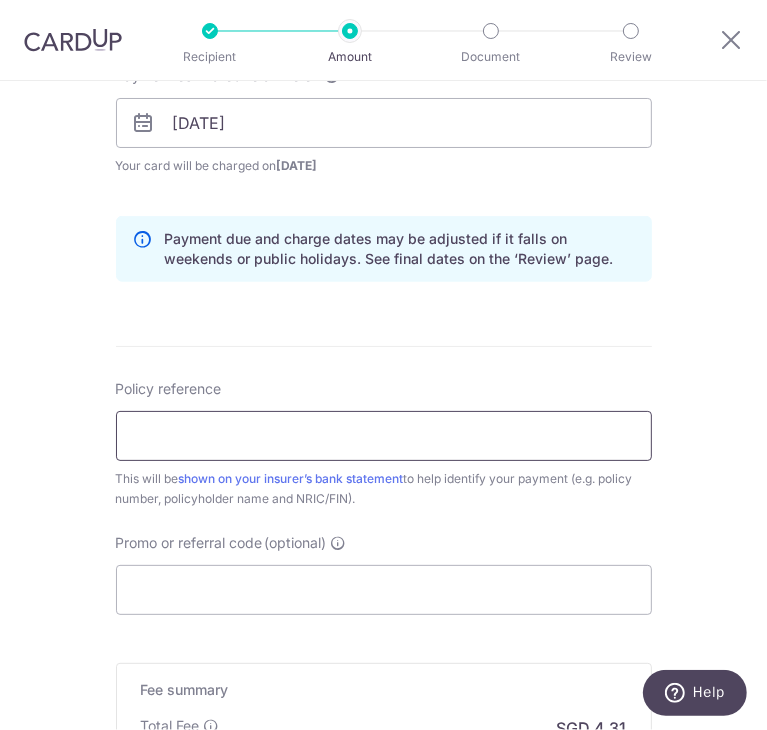 click on "Policy reference" at bounding box center [384, 436] 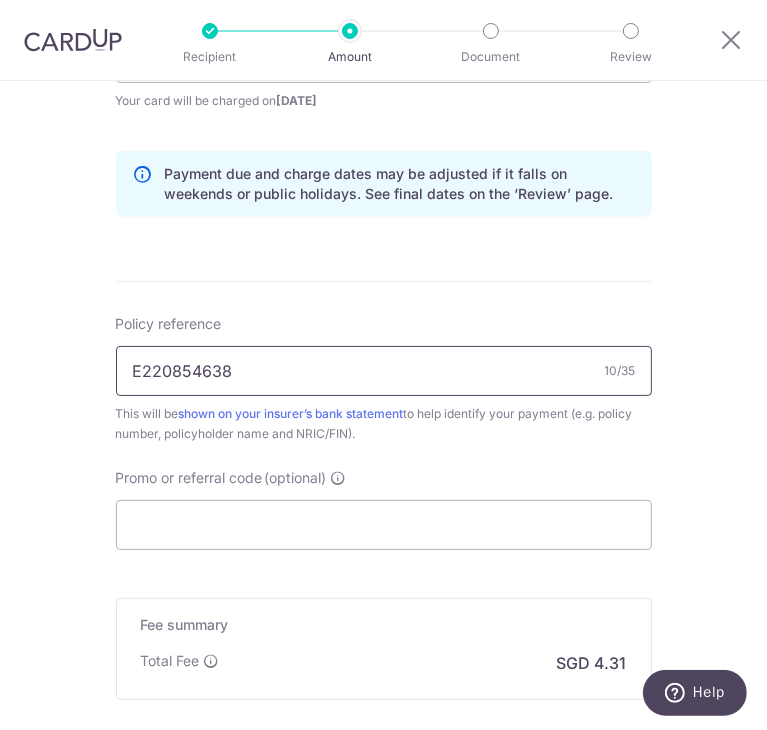 scroll, scrollTop: 1000, scrollLeft: 0, axis: vertical 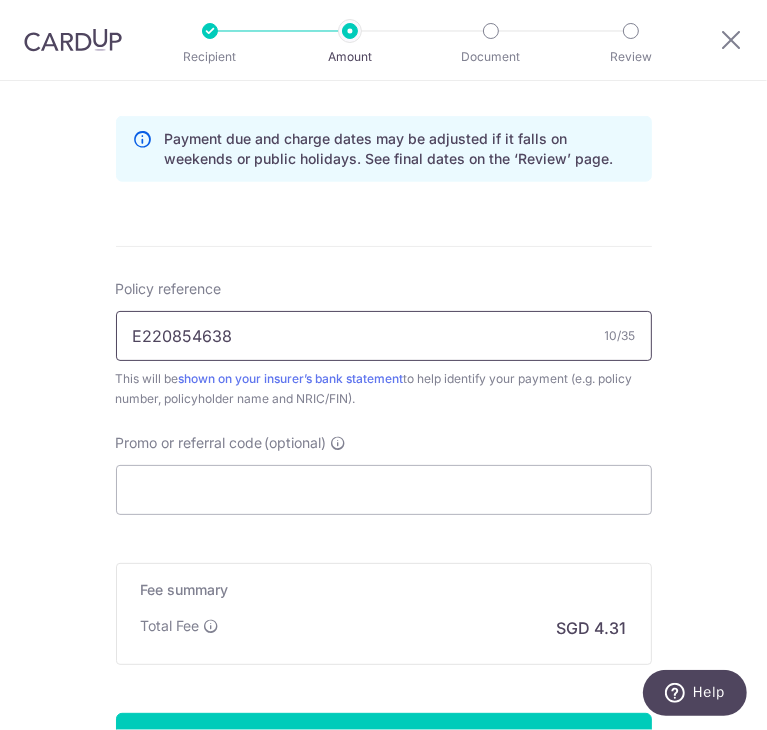 type on "E220854638" 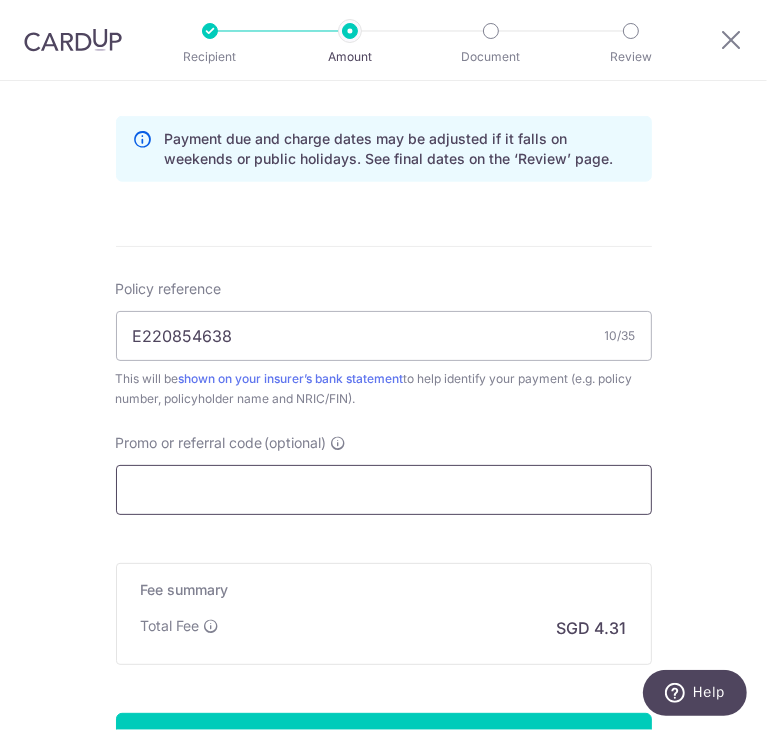 click on "Promo or referral code
(optional)" at bounding box center [384, 490] 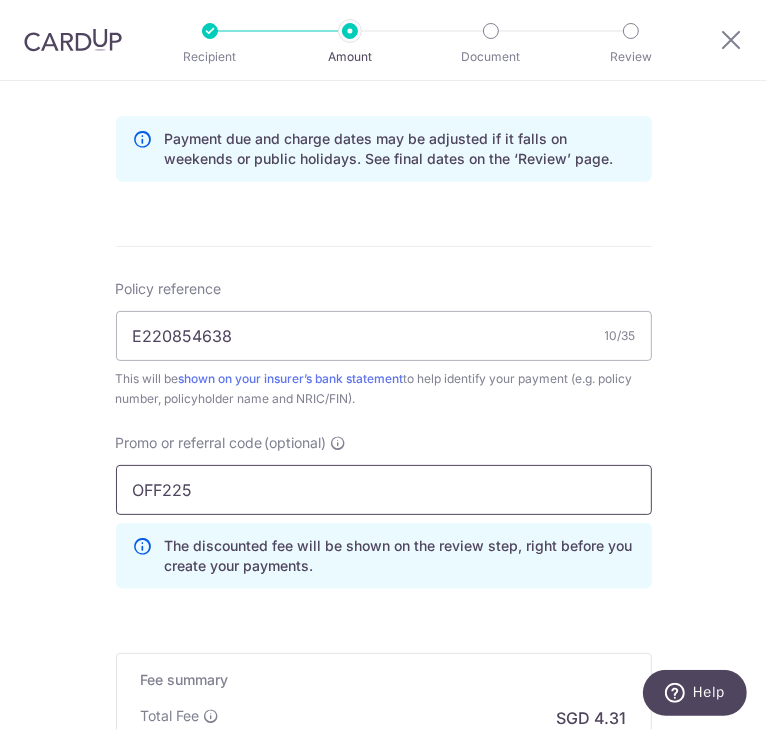 scroll, scrollTop: 1200, scrollLeft: 0, axis: vertical 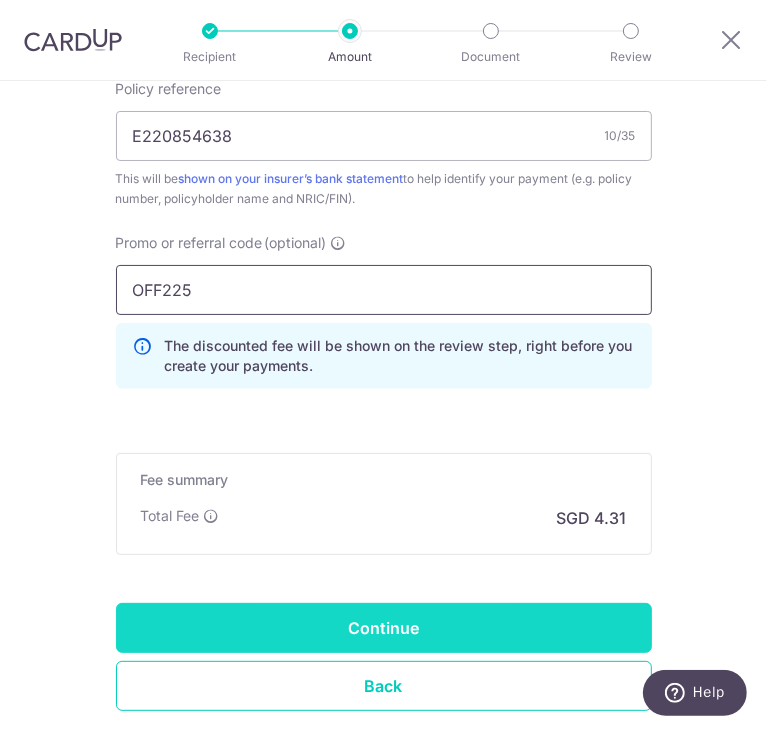type on "OFF225" 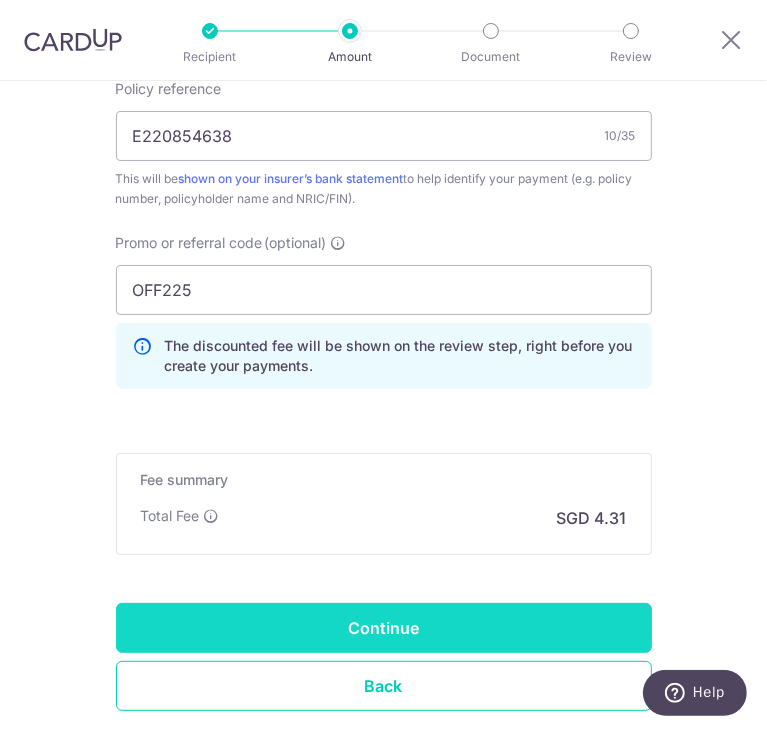 click on "Continue" at bounding box center (384, 628) 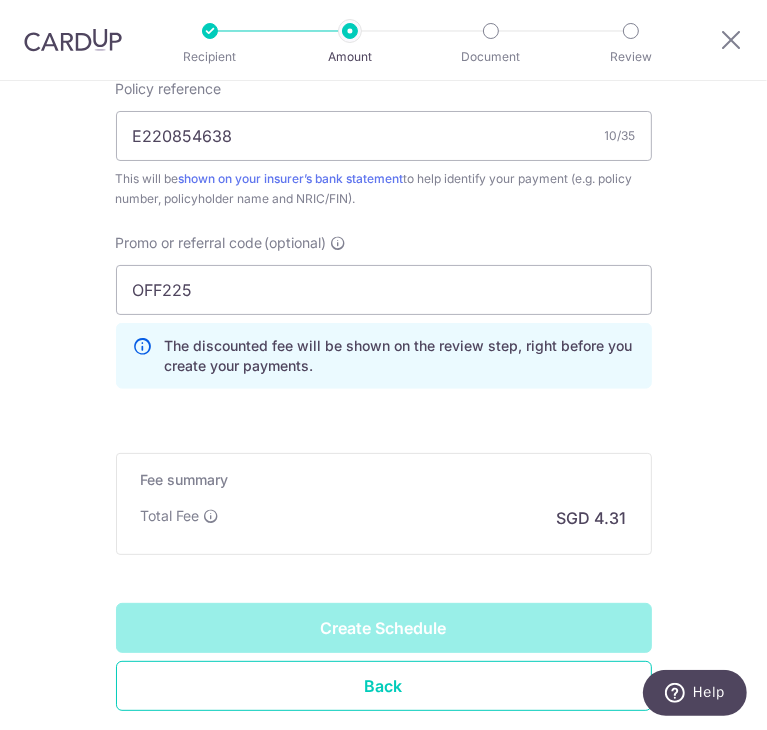 type on "Create Schedule" 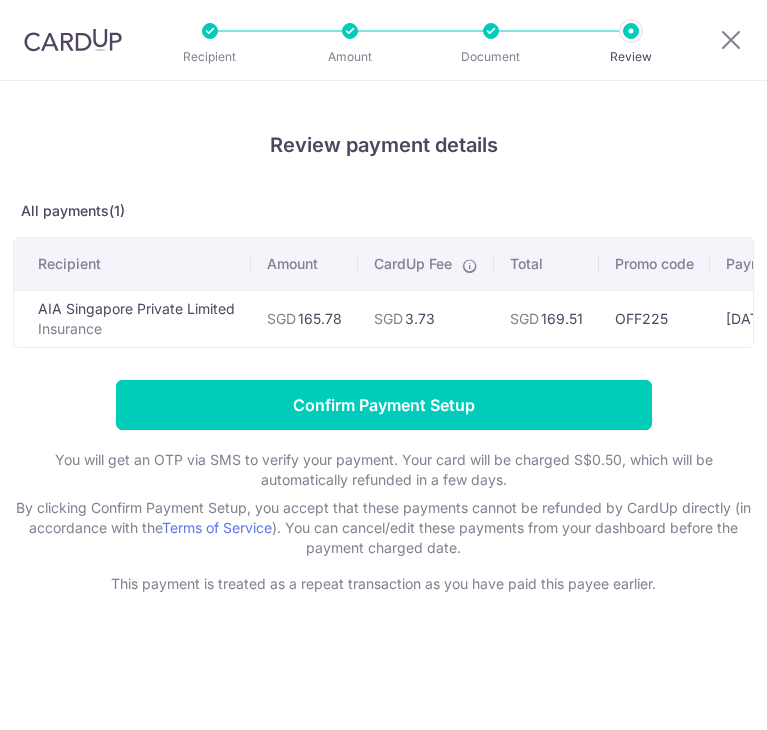 scroll, scrollTop: 0, scrollLeft: 0, axis: both 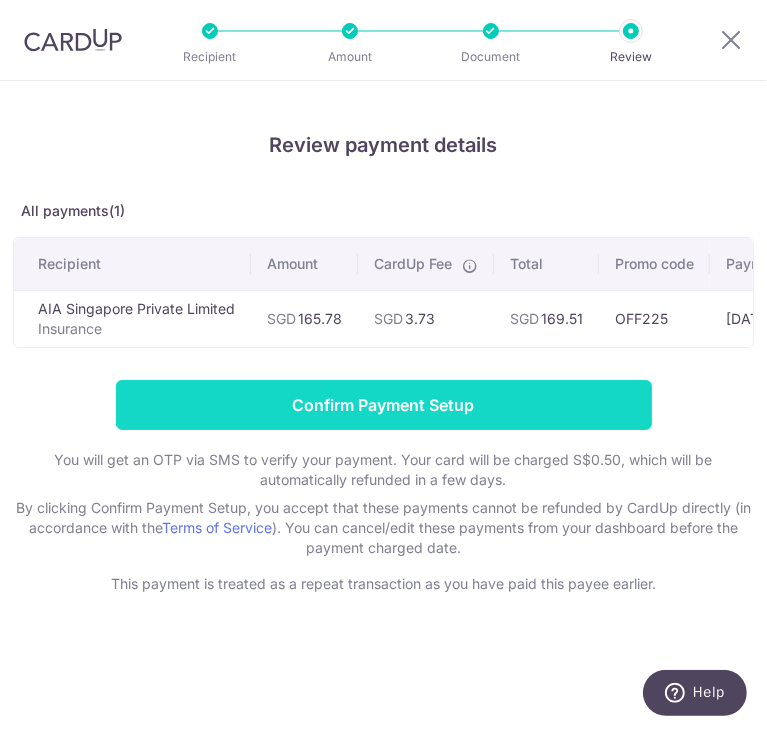click on "Confirm Payment Setup" at bounding box center [384, 405] 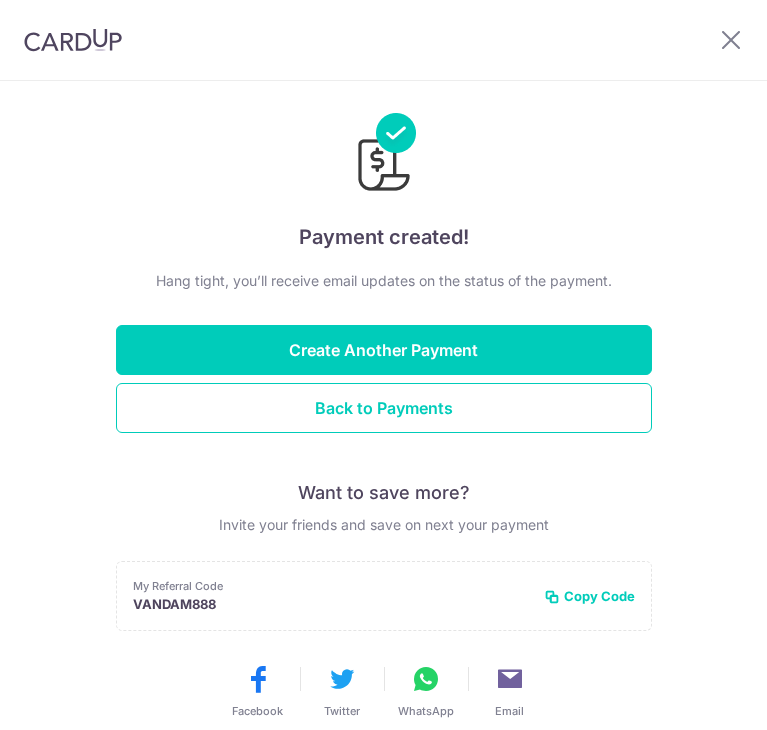 scroll, scrollTop: 0, scrollLeft: 0, axis: both 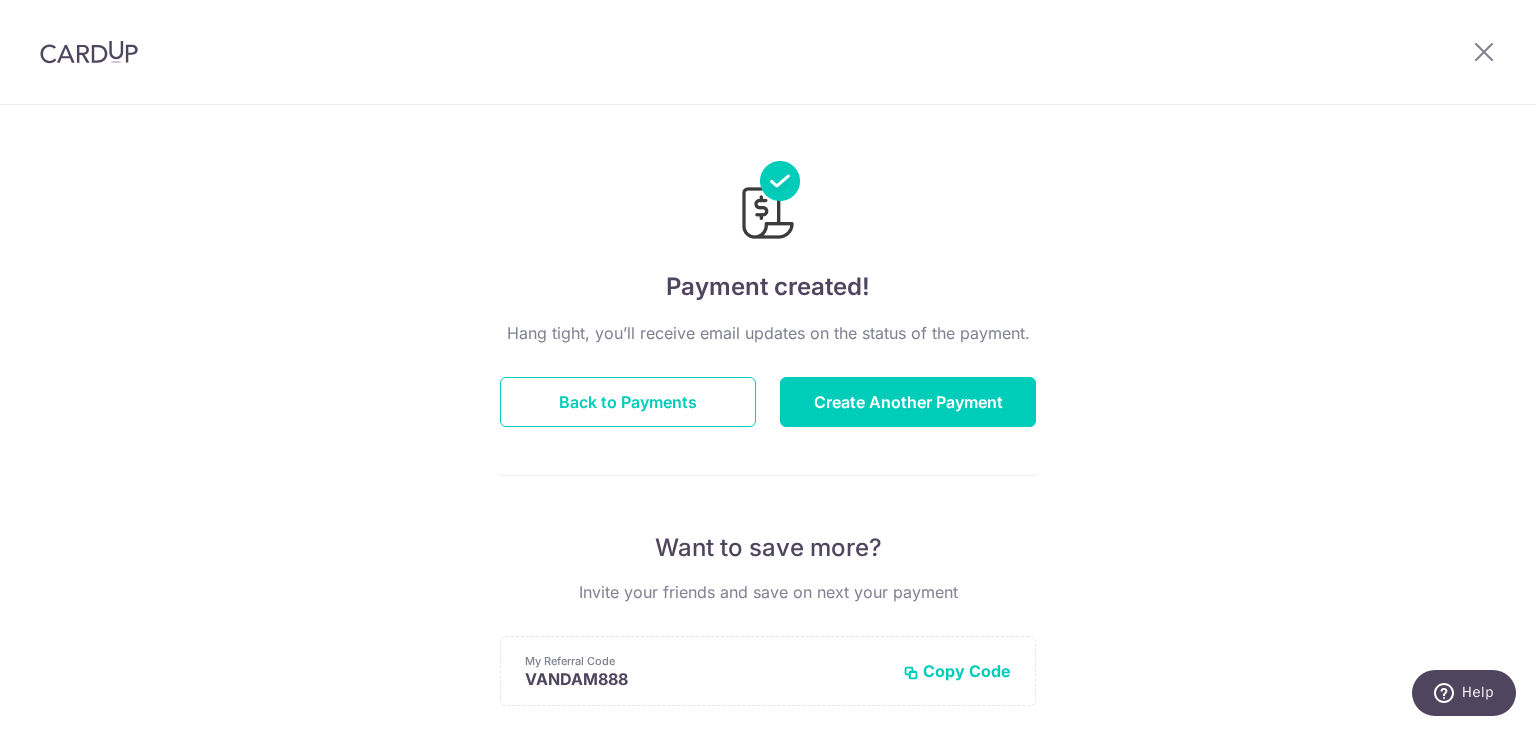 click at bounding box center (89, 52) 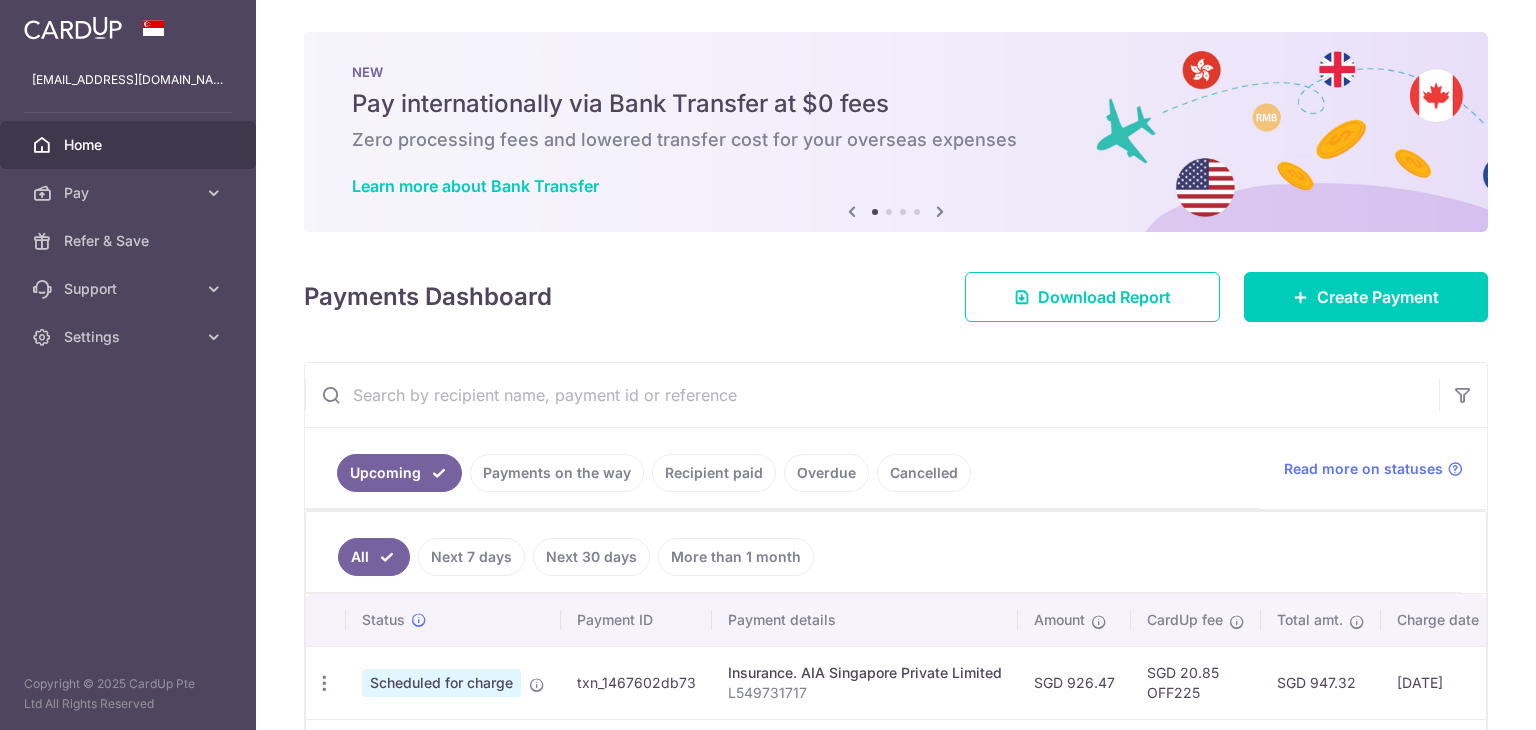 scroll, scrollTop: 0, scrollLeft: 0, axis: both 